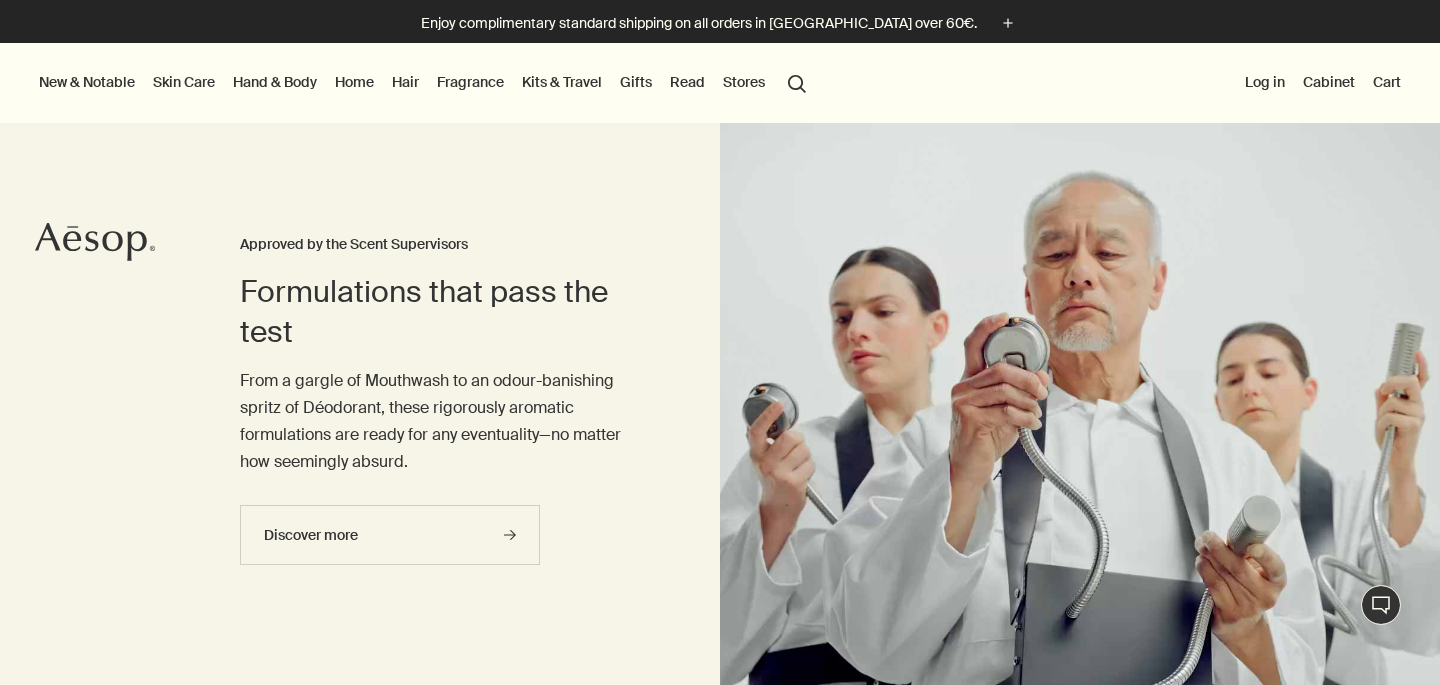 scroll, scrollTop: 0, scrollLeft: 0, axis: both 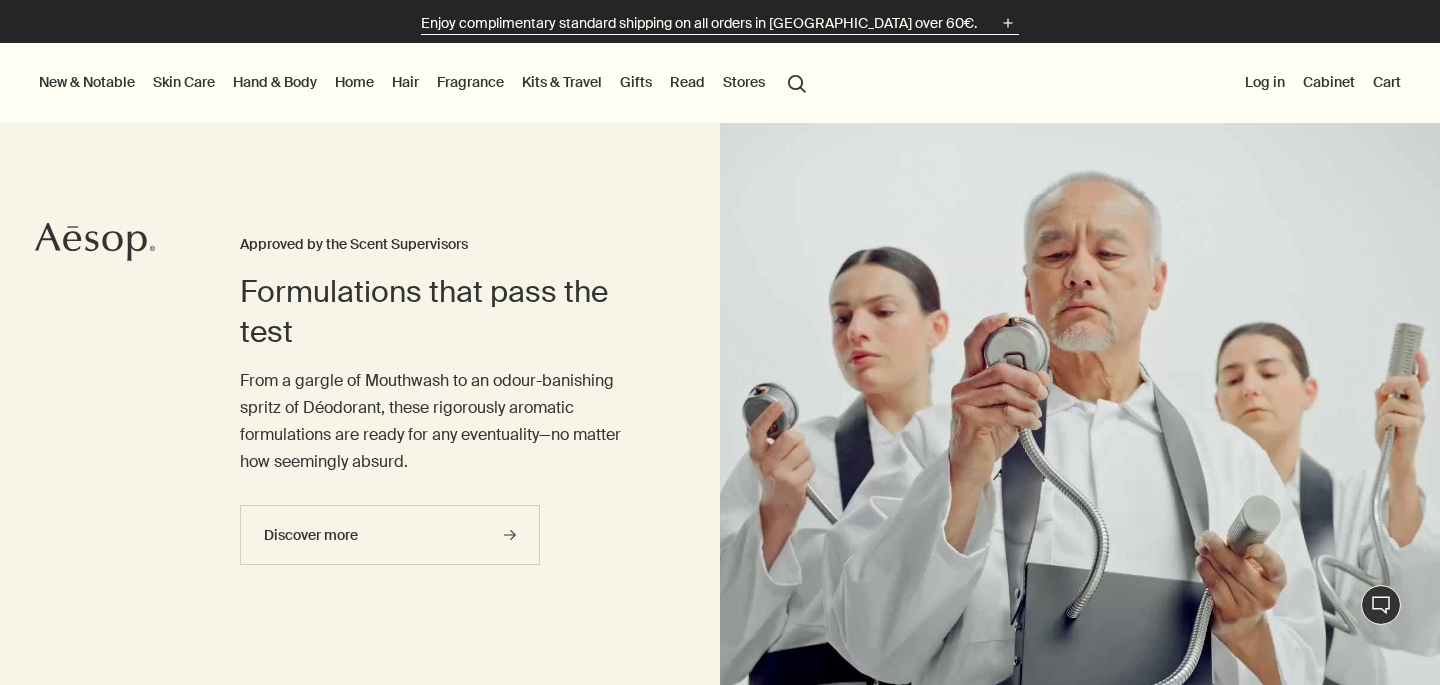click on "Enjoy complimentary standard shipping on all orders in [GEOGRAPHIC_DATA] over 60€." at bounding box center [699, 23] 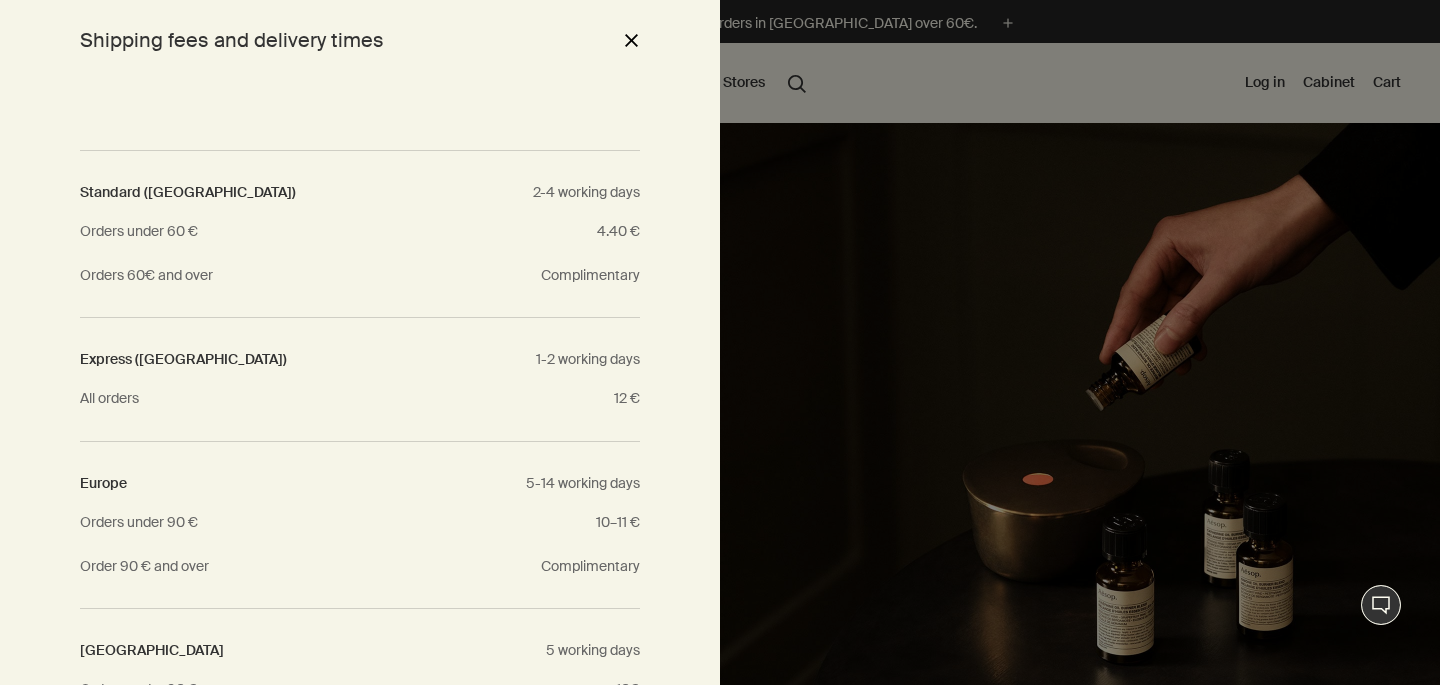 scroll, scrollTop: 294, scrollLeft: 0, axis: vertical 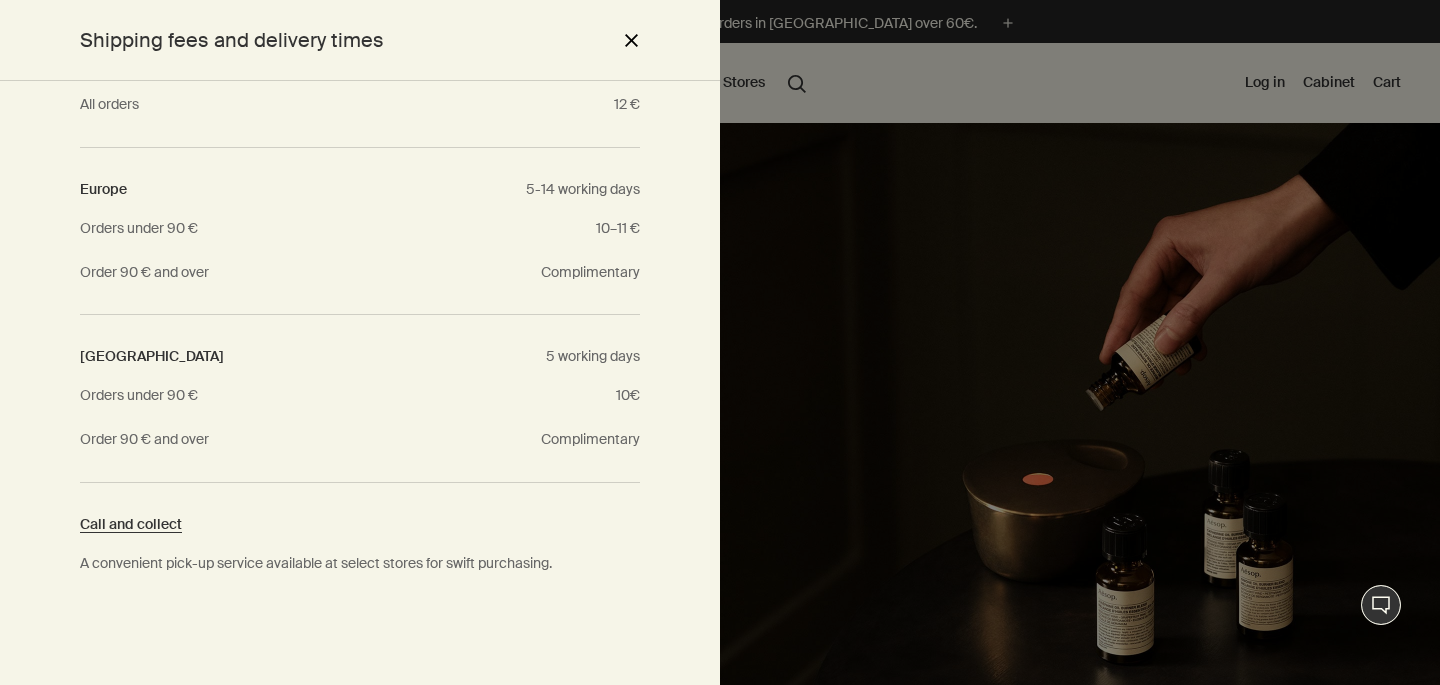 click at bounding box center [720, 342] 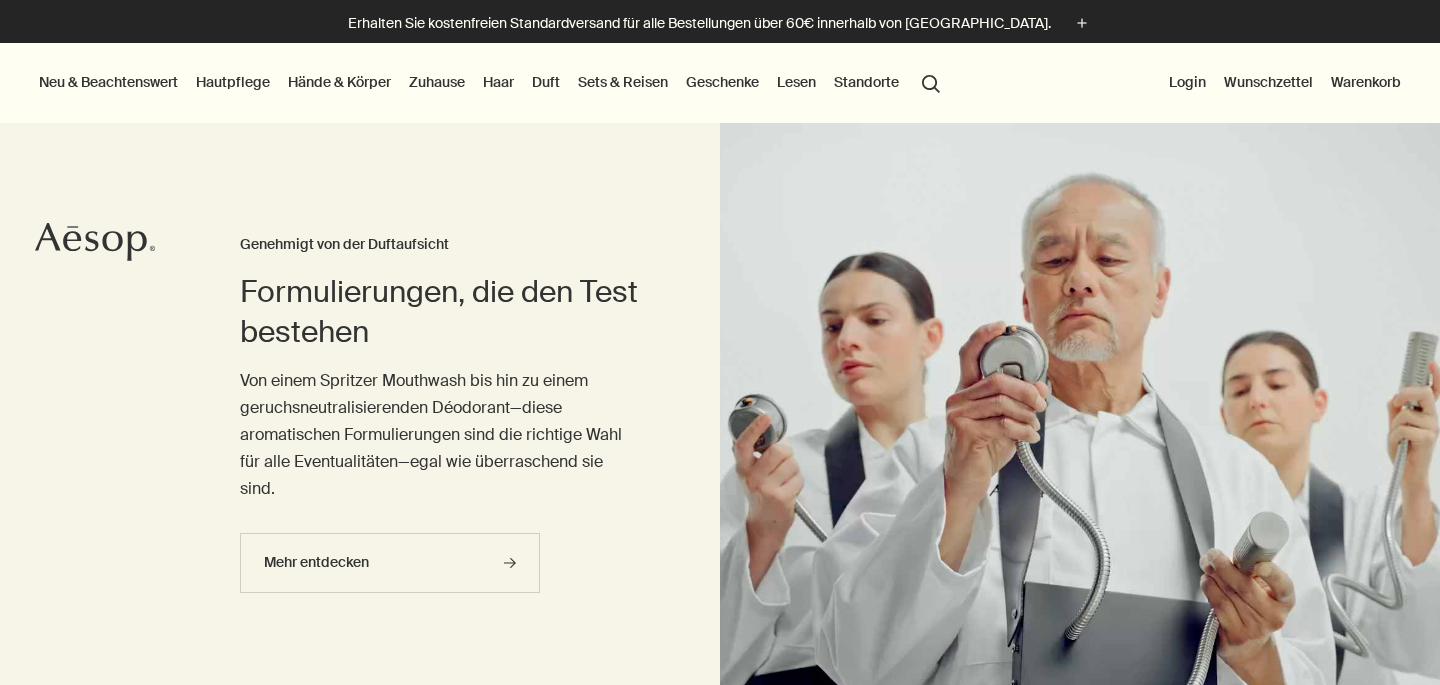 scroll, scrollTop: 0, scrollLeft: 0, axis: both 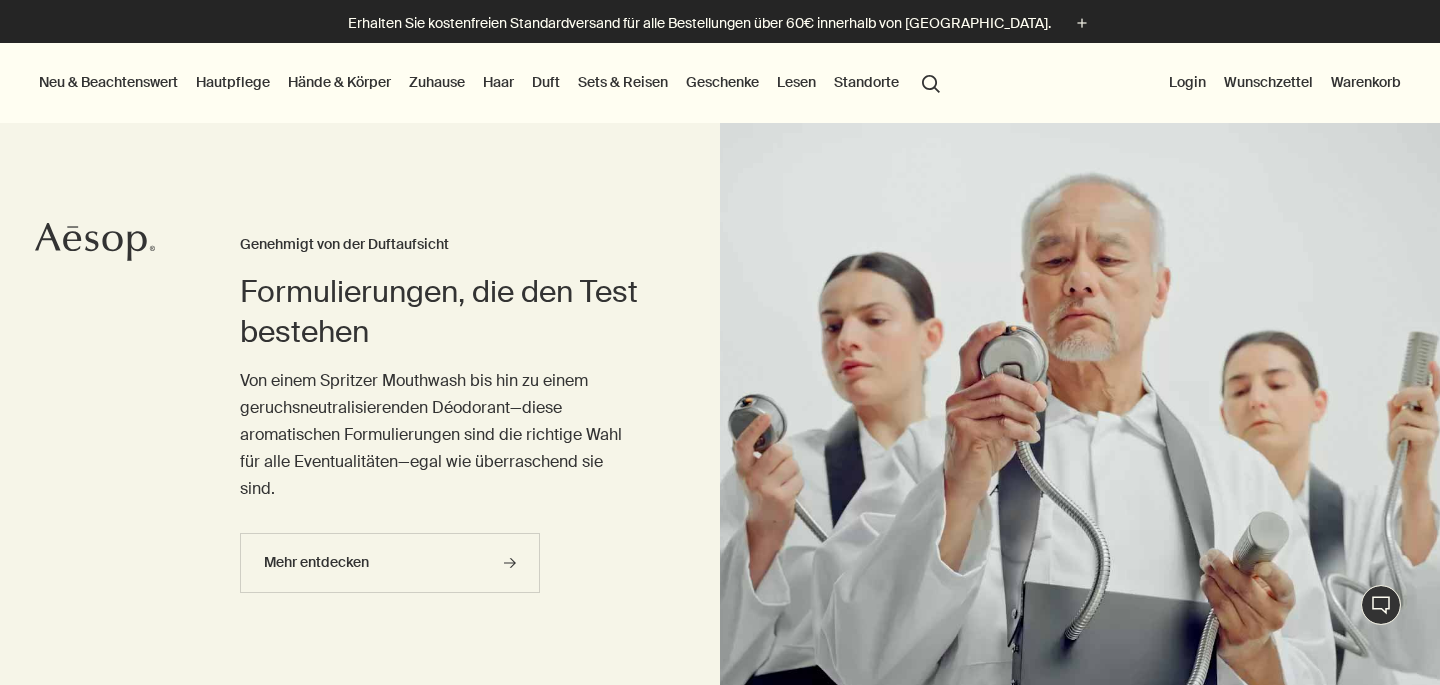 click on "Duft" at bounding box center (546, 82) 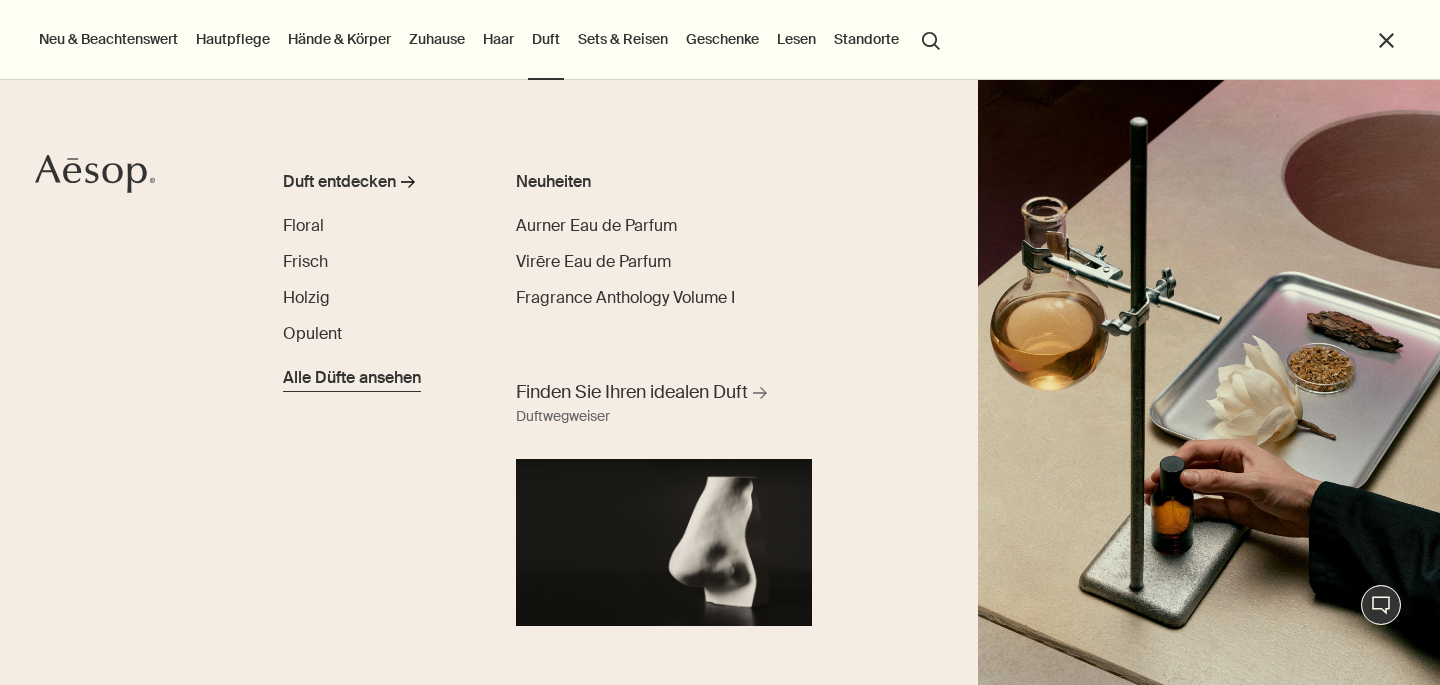 click on "Alle Düfte ansehen" at bounding box center (352, 378) 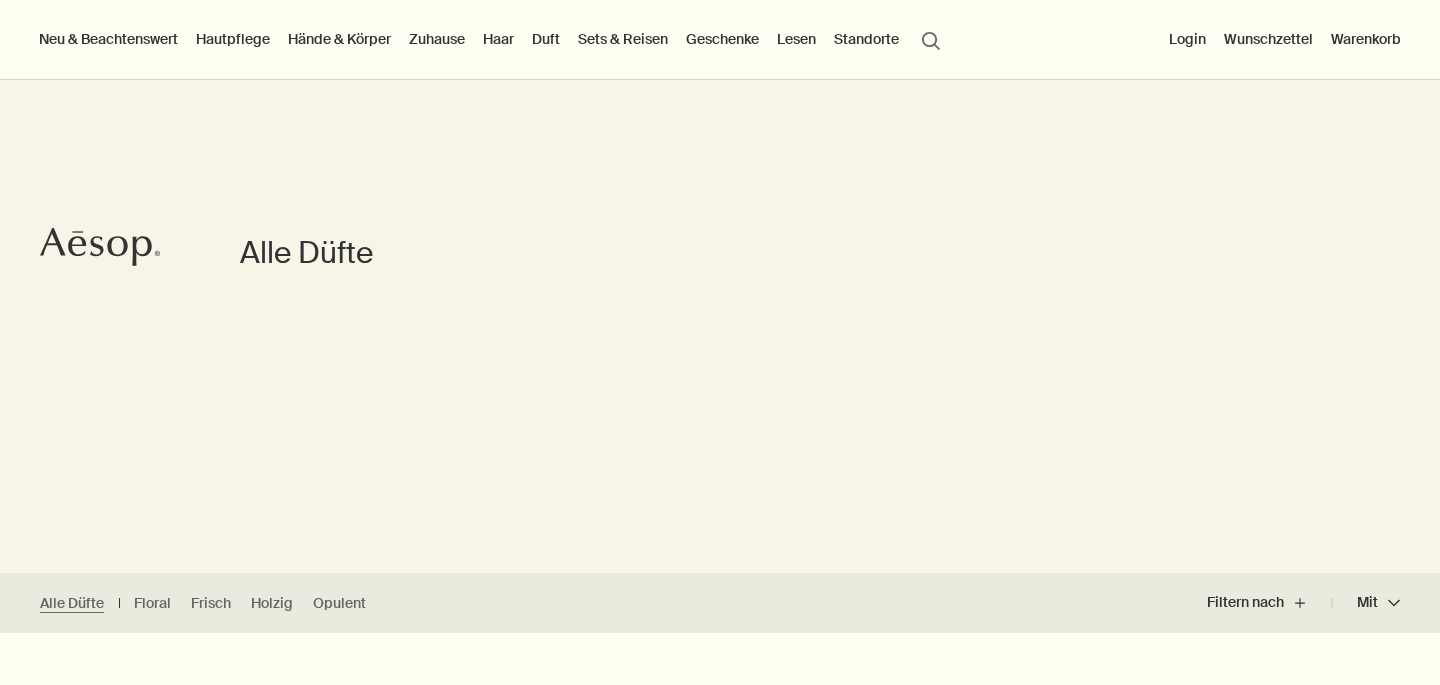 scroll, scrollTop: 0, scrollLeft: 0, axis: both 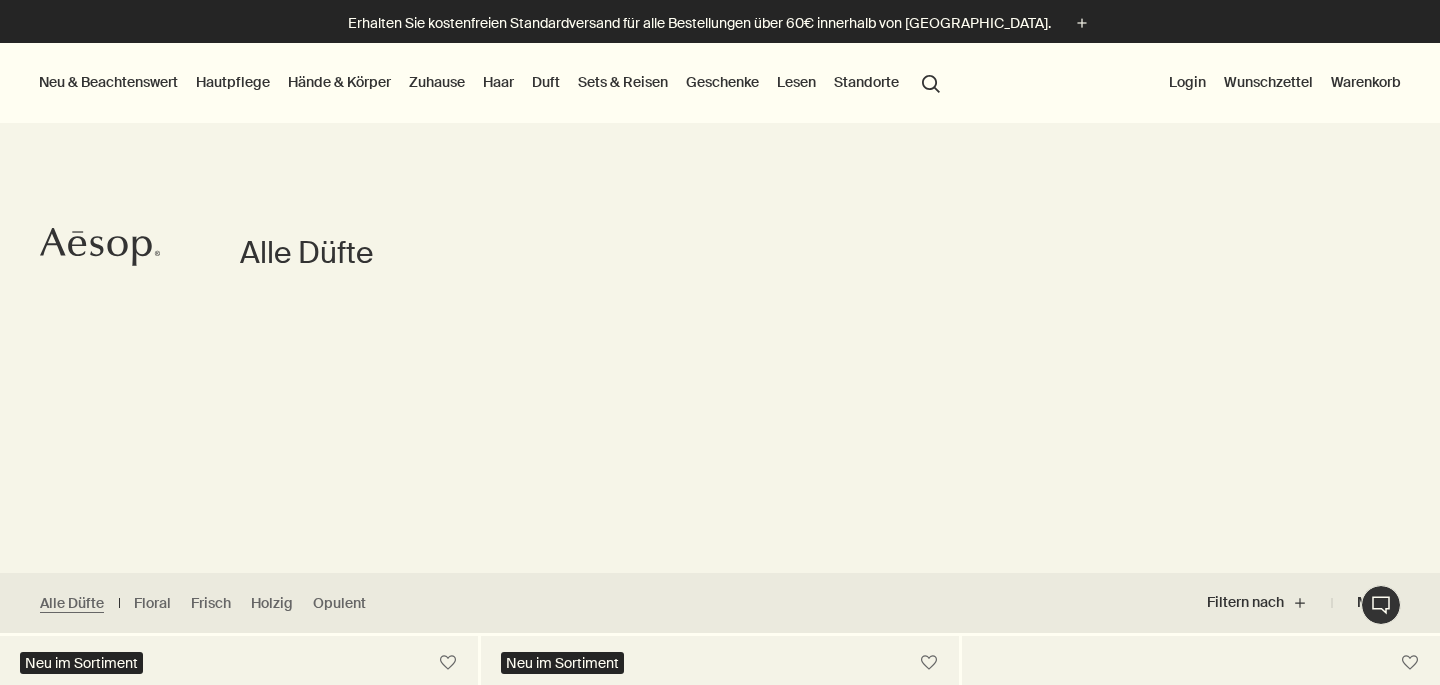 click on "Sets & Reisen" at bounding box center [623, 82] 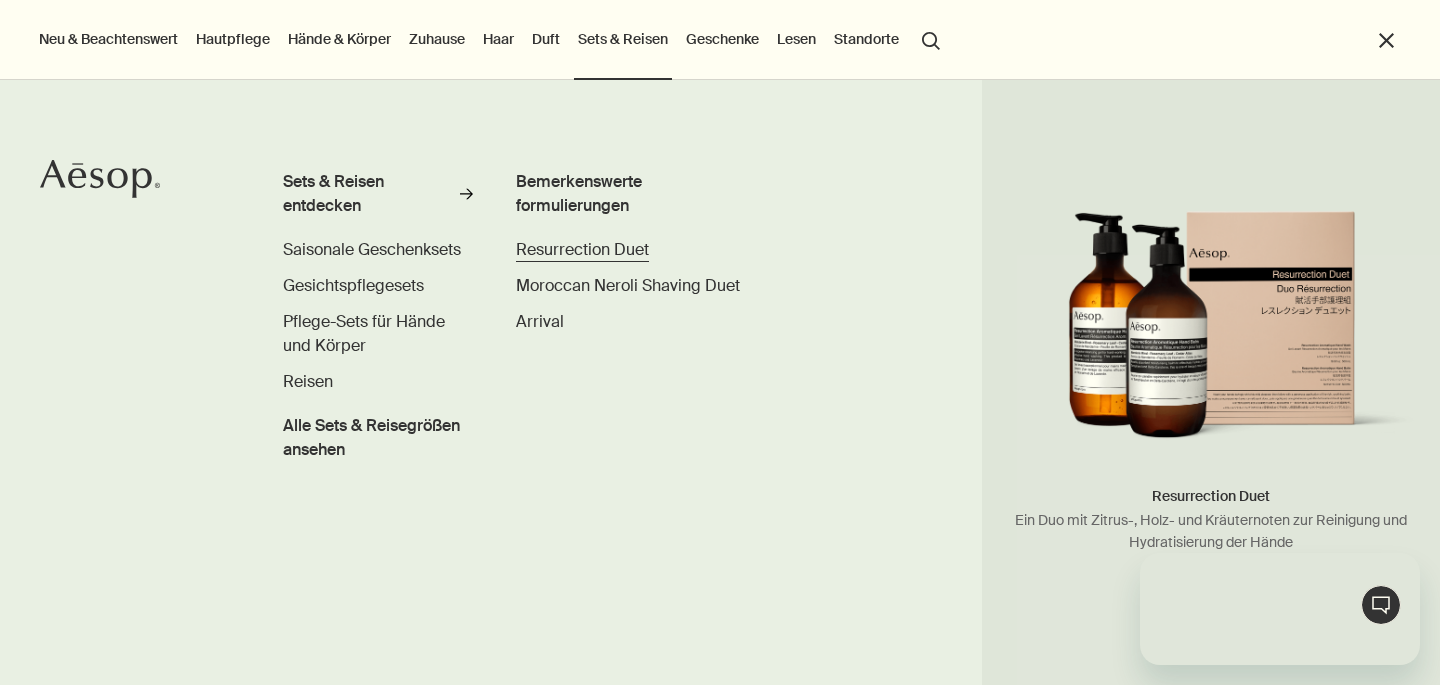 scroll, scrollTop: 0, scrollLeft: 0, axis: both 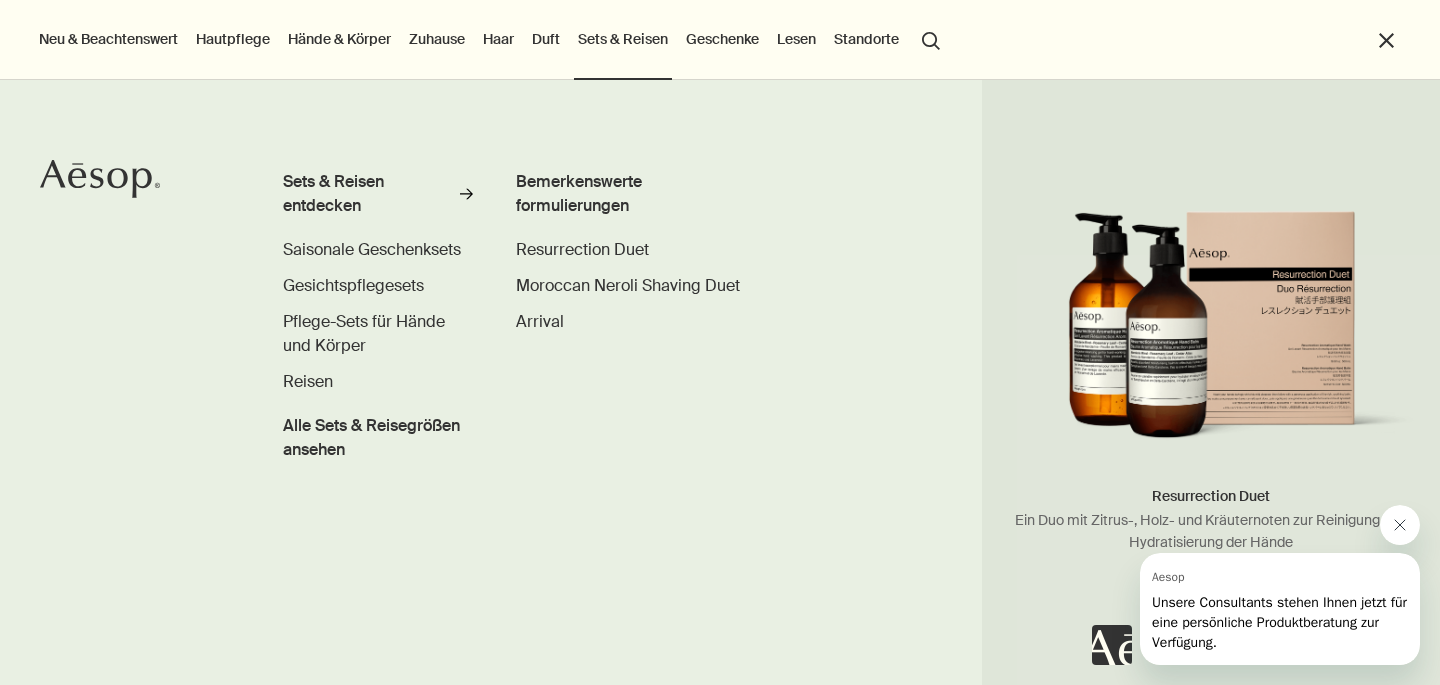 click 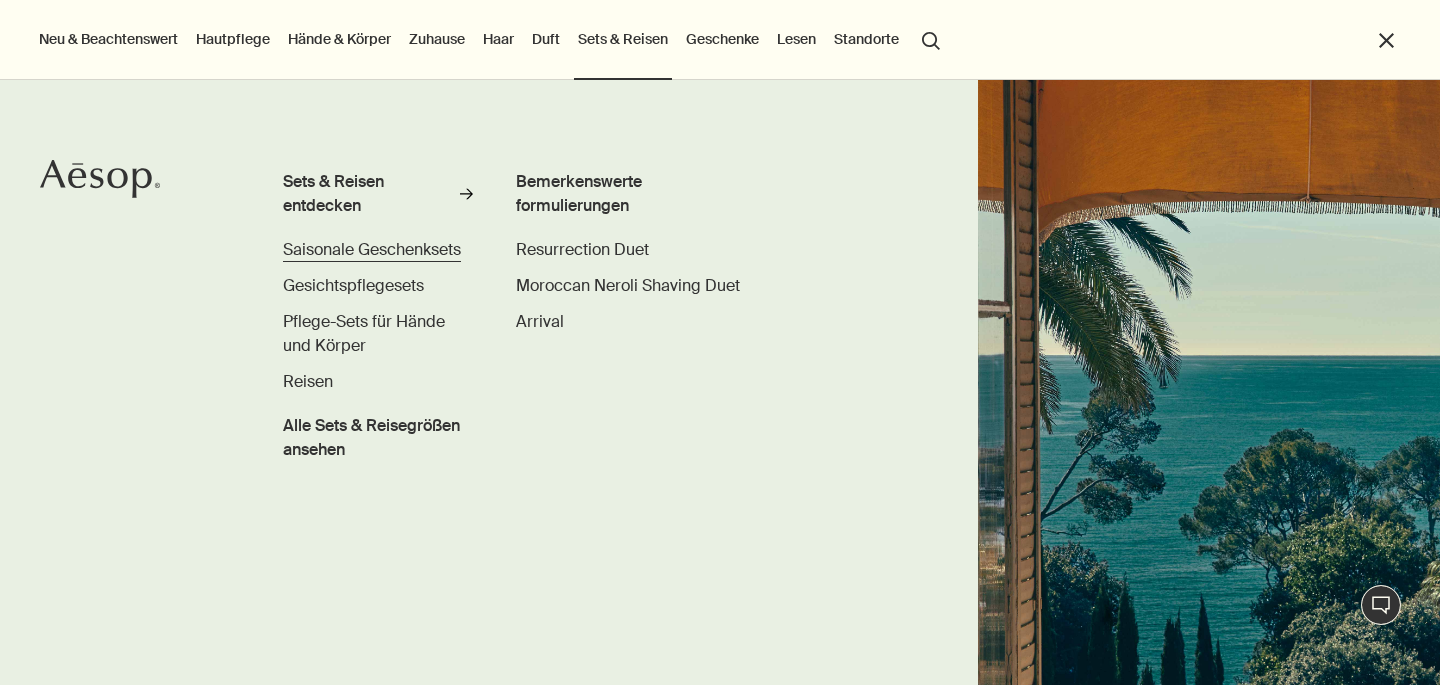 click on "Saisonale Geschenksets" at bounding box center (372, 249) 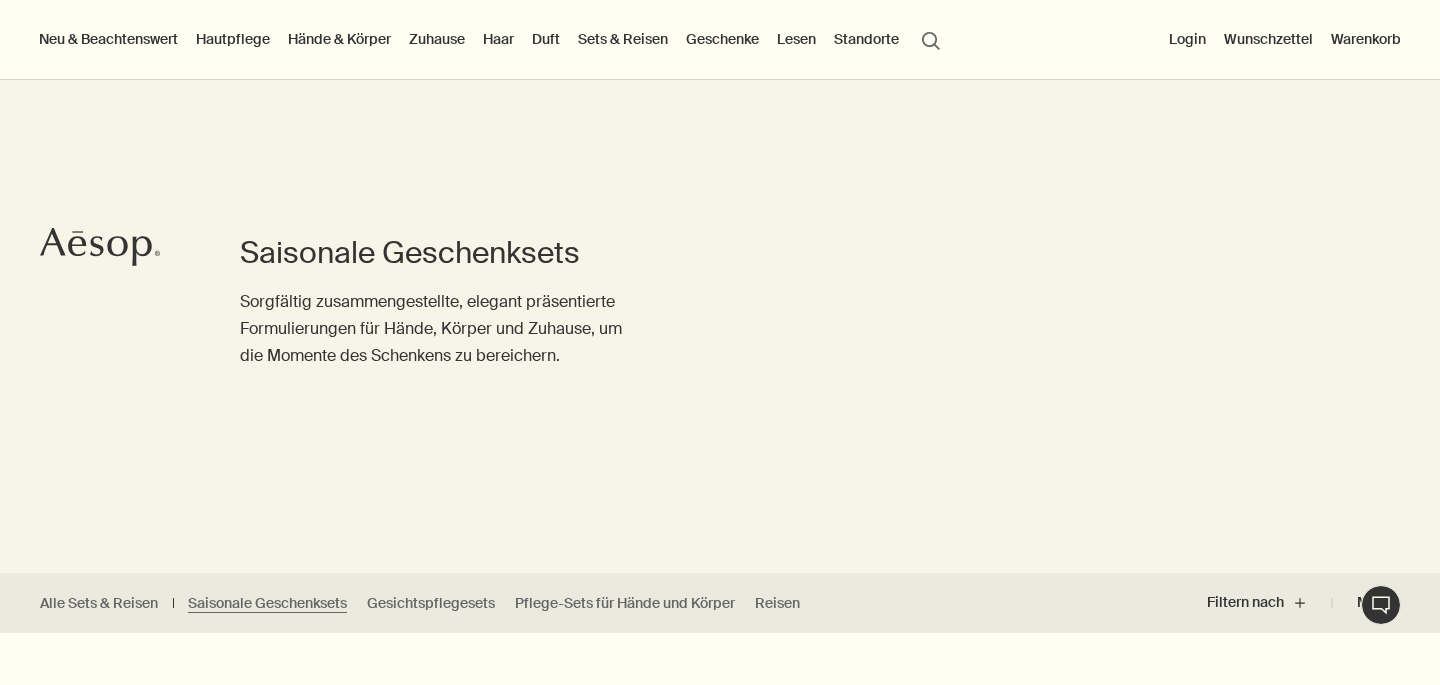 scroll, scrollTop: 0, scrollLeft: 0, axis: both 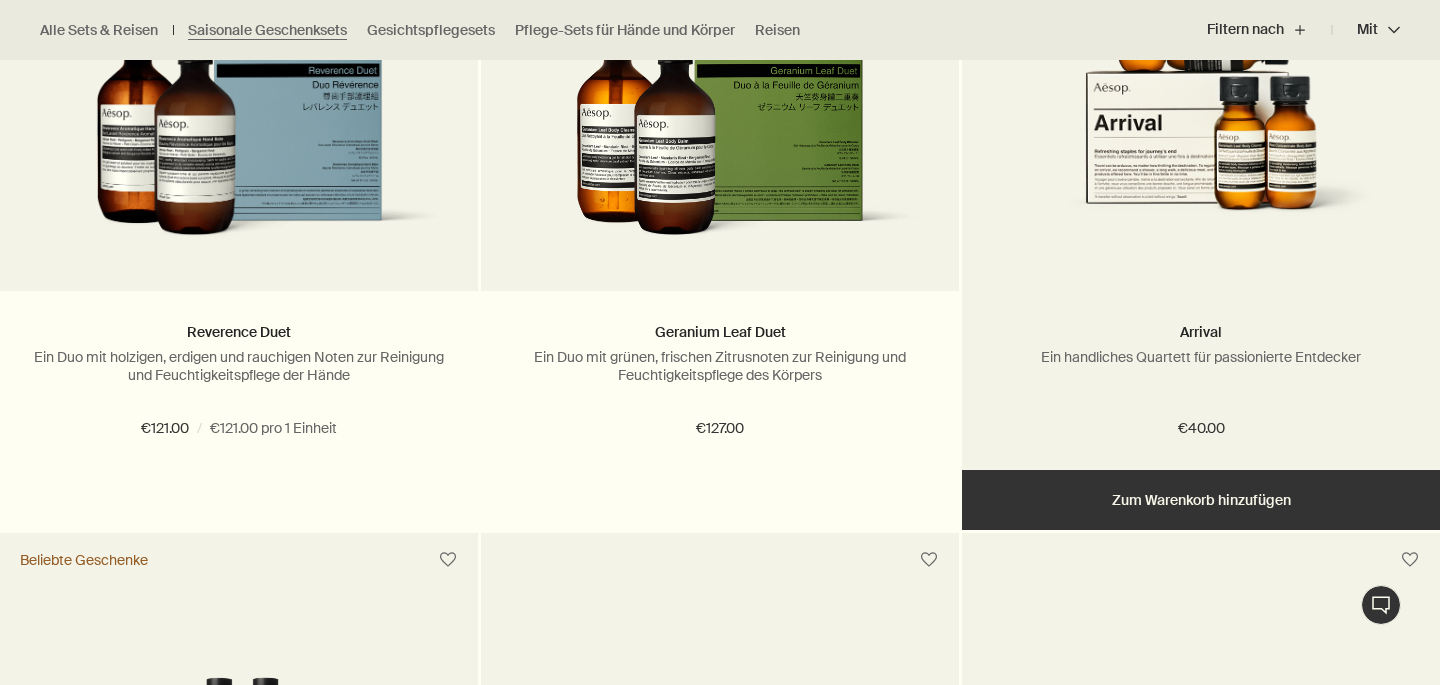 click at bounding box center [1201, 78] 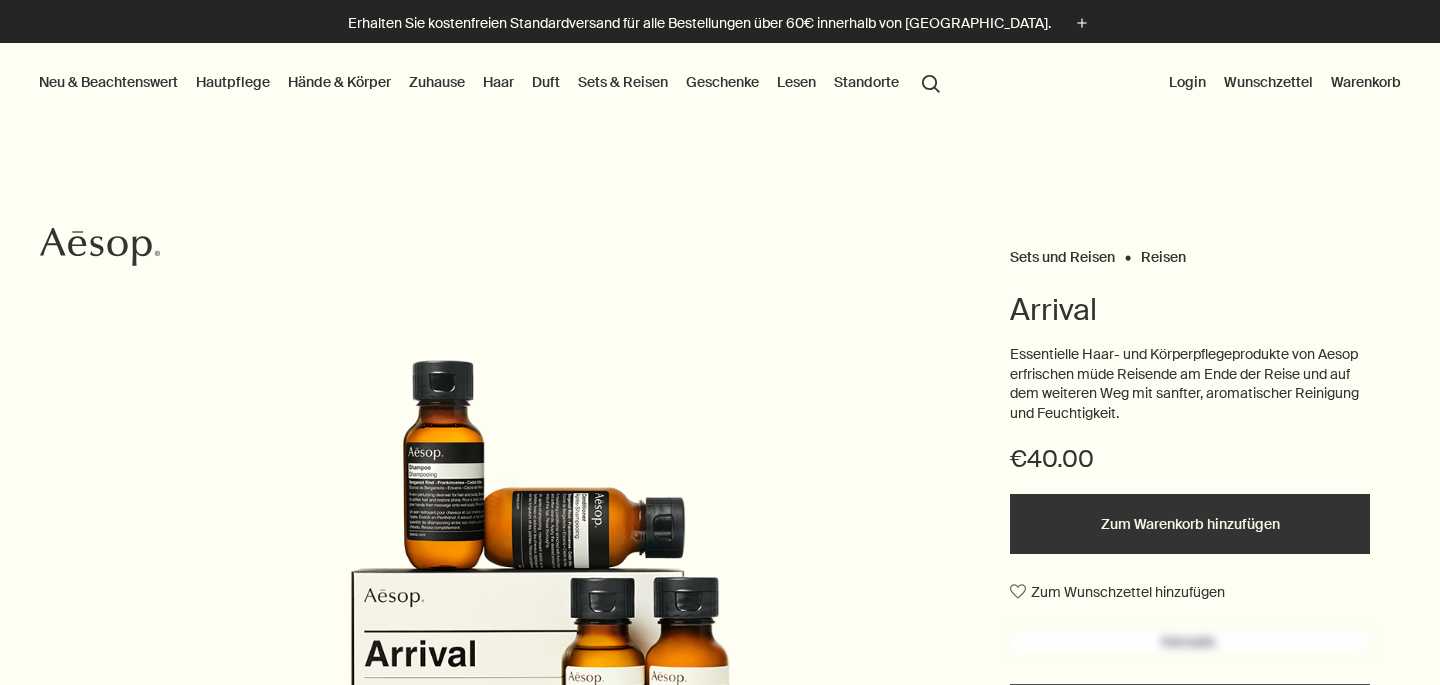 scroll, scrollTop: 0, scrollLeft: 0, axis: both 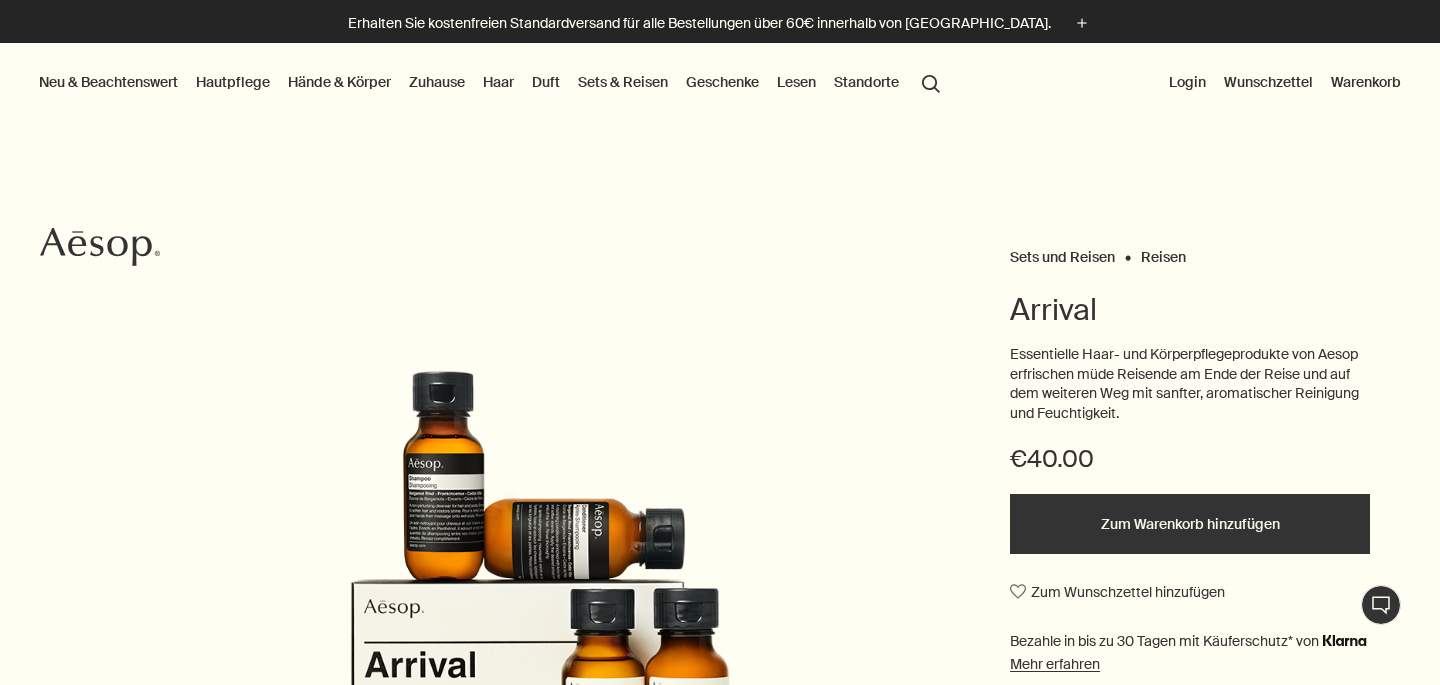 click on "Zuhause" at bounding box center [437, 82] 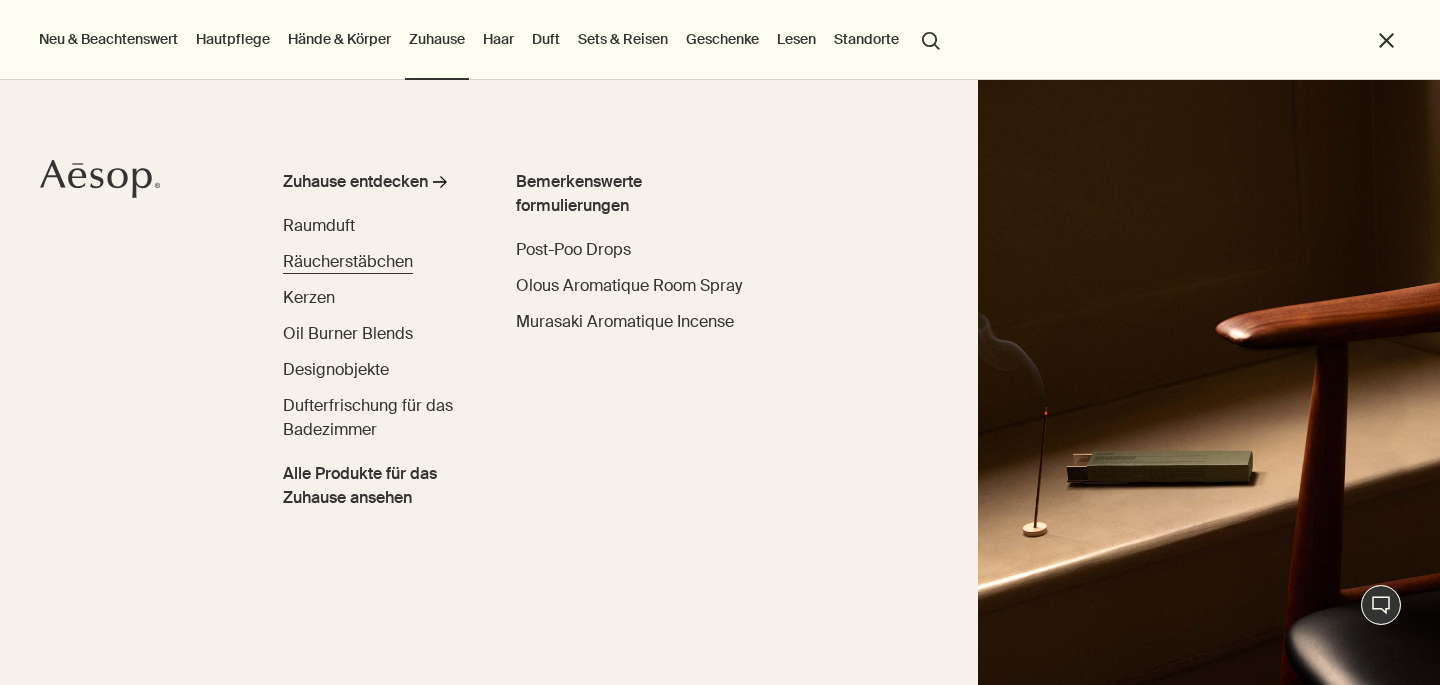 click on "Räucherstäbchen" at bounding box center (348, 261) 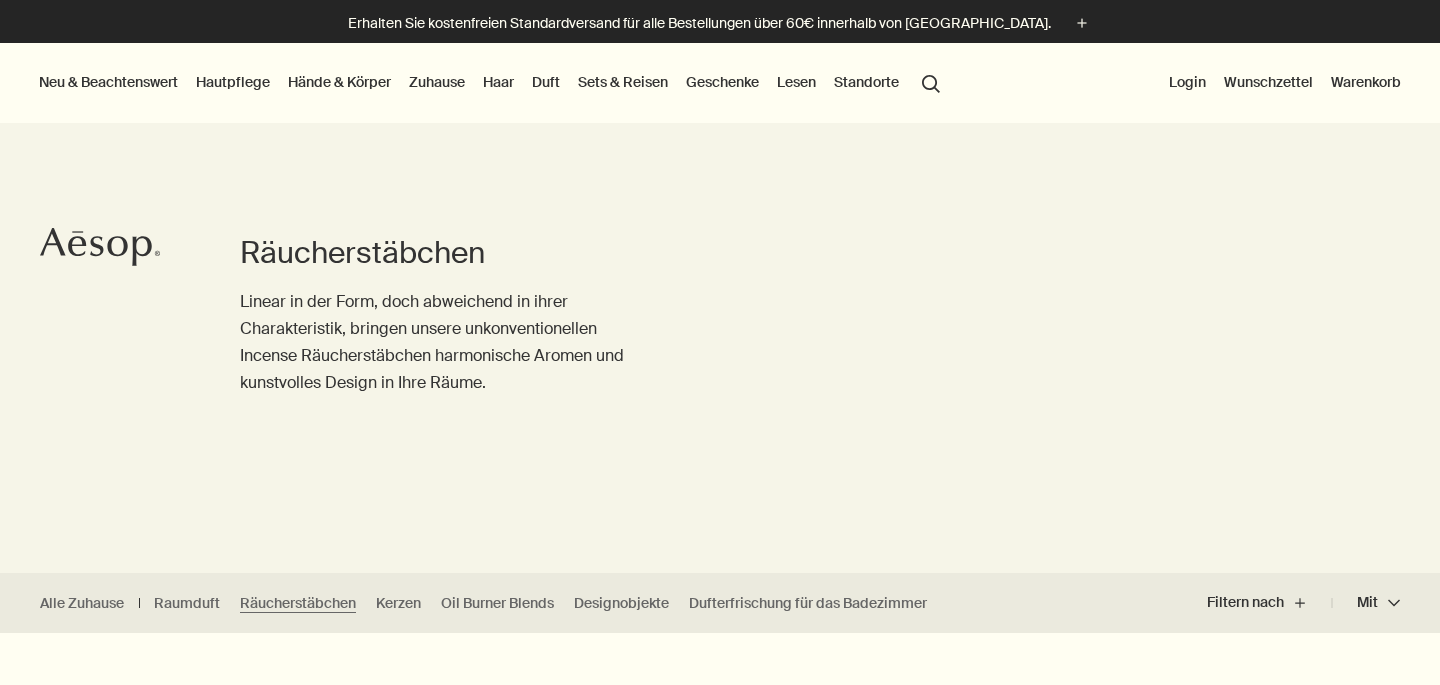 scroll, scrollTop: 0, scrollLeft: 0, axis: both 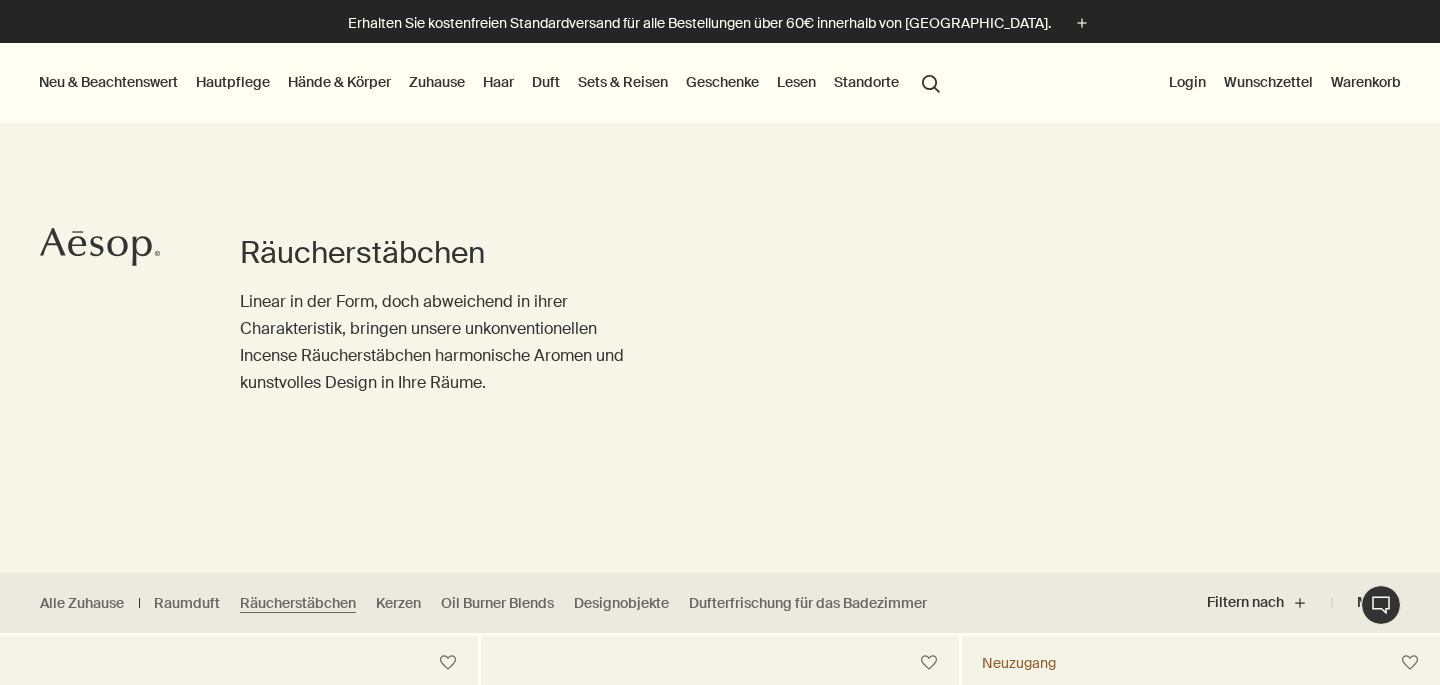 click on "Zuhause" at bounding box center [437, 82] 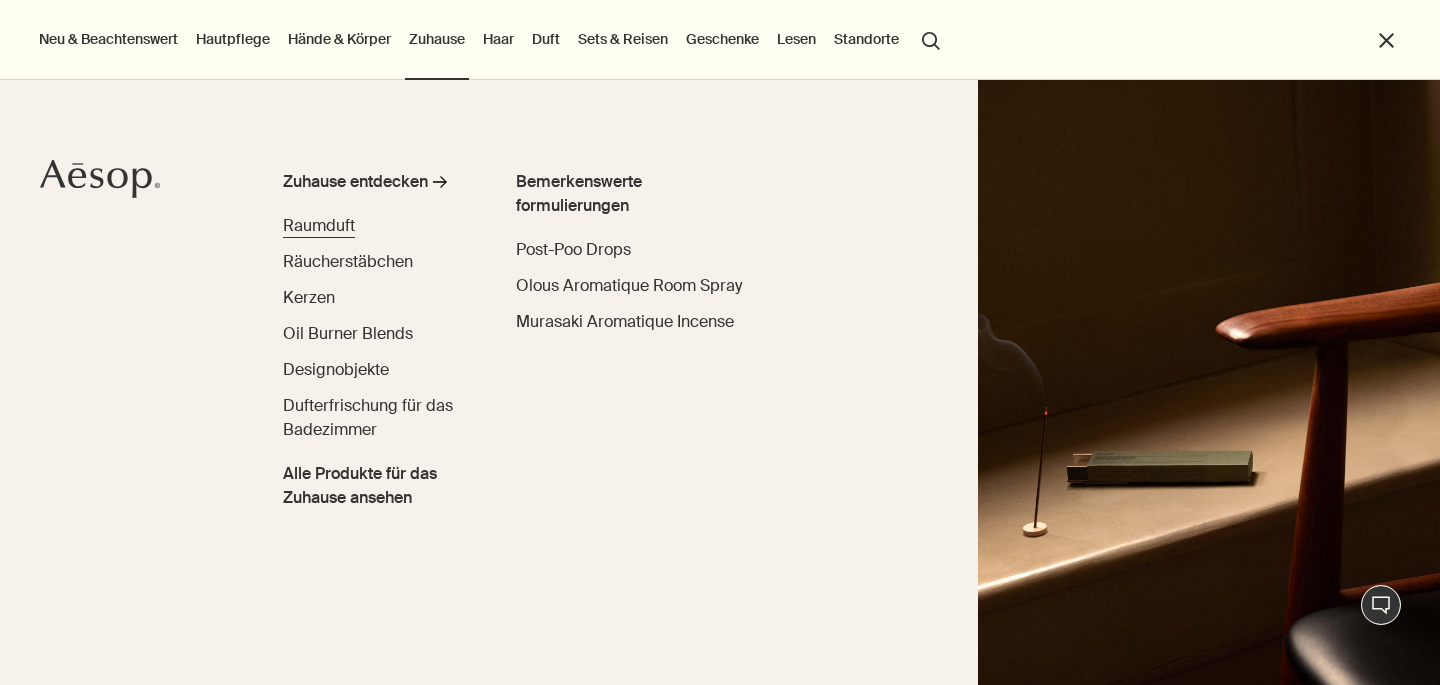 click on "Raumduft" at bounding box center [319, 225] 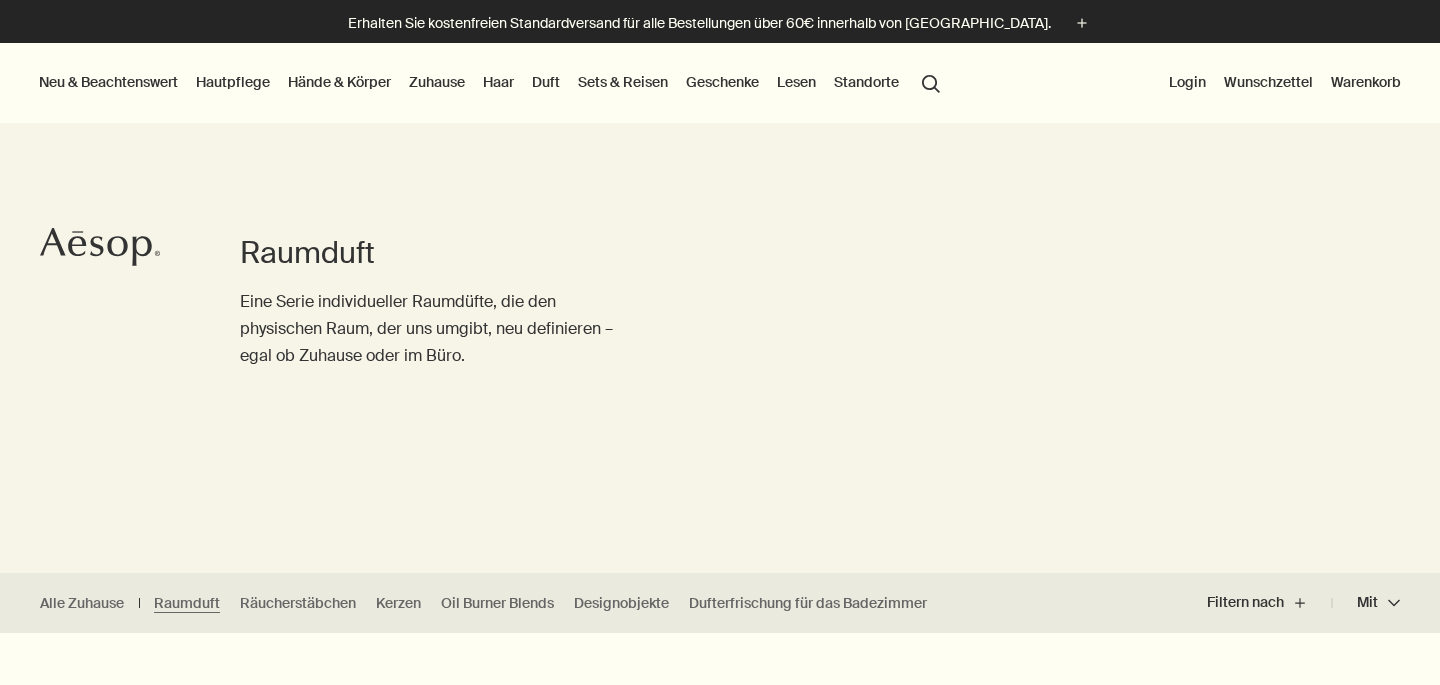 scroll, scrollTop: 9, scrollLeft: 0, axis: vertical 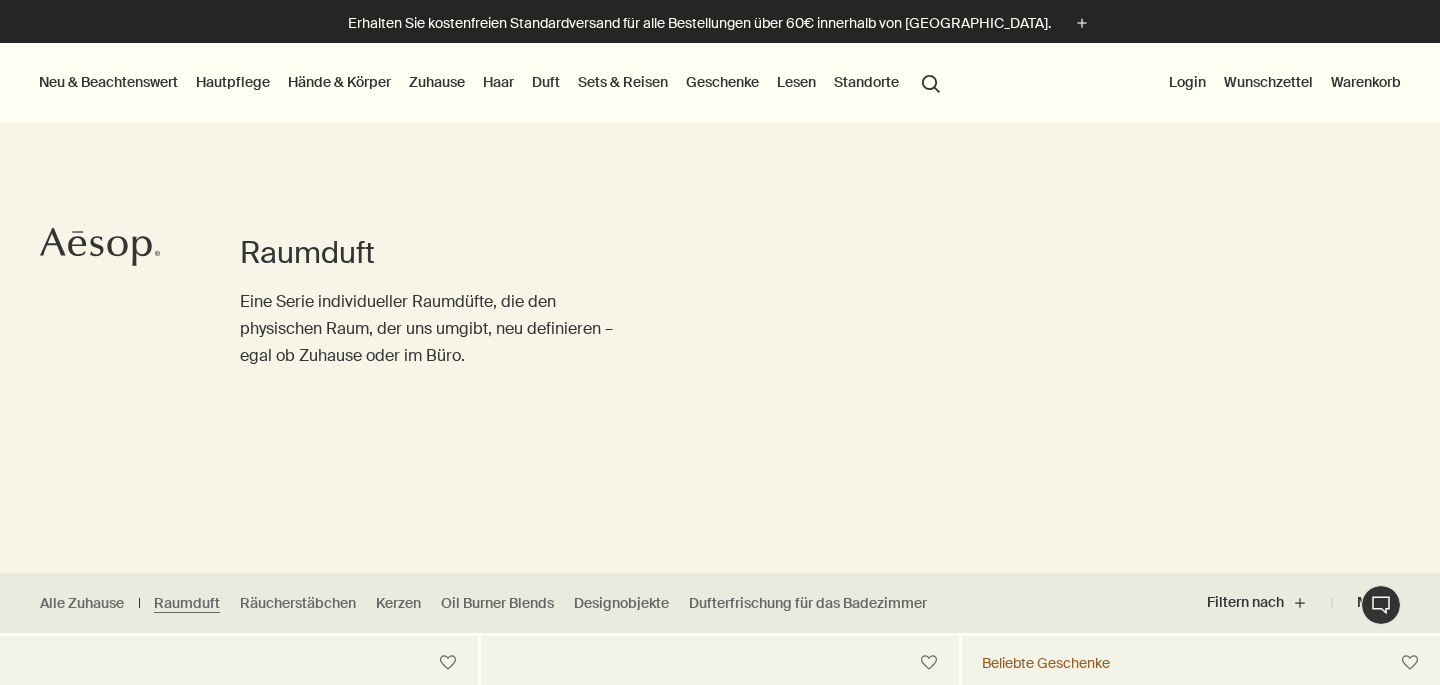 click on "Zuhause" at bounding box center (437, 82) 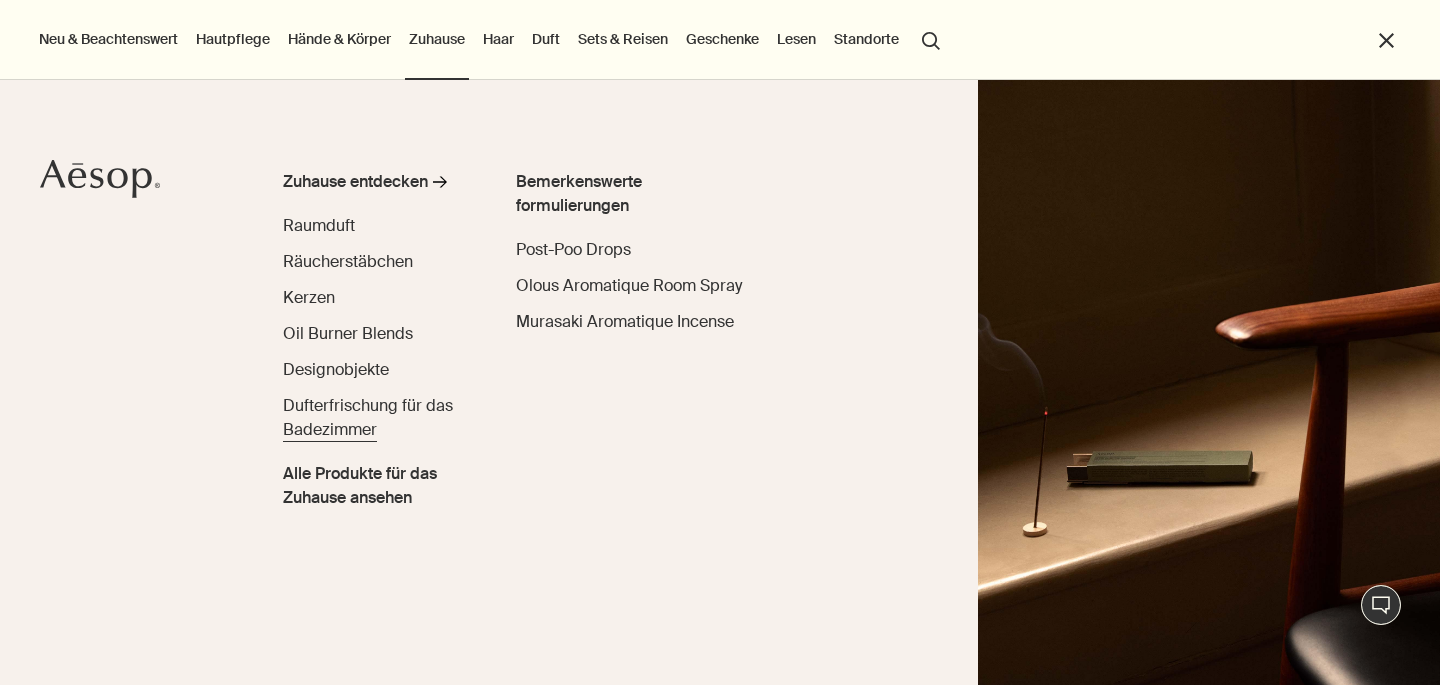 click on "Dufterfrischung für das Badezimmer" at bounding box center (368, 417) 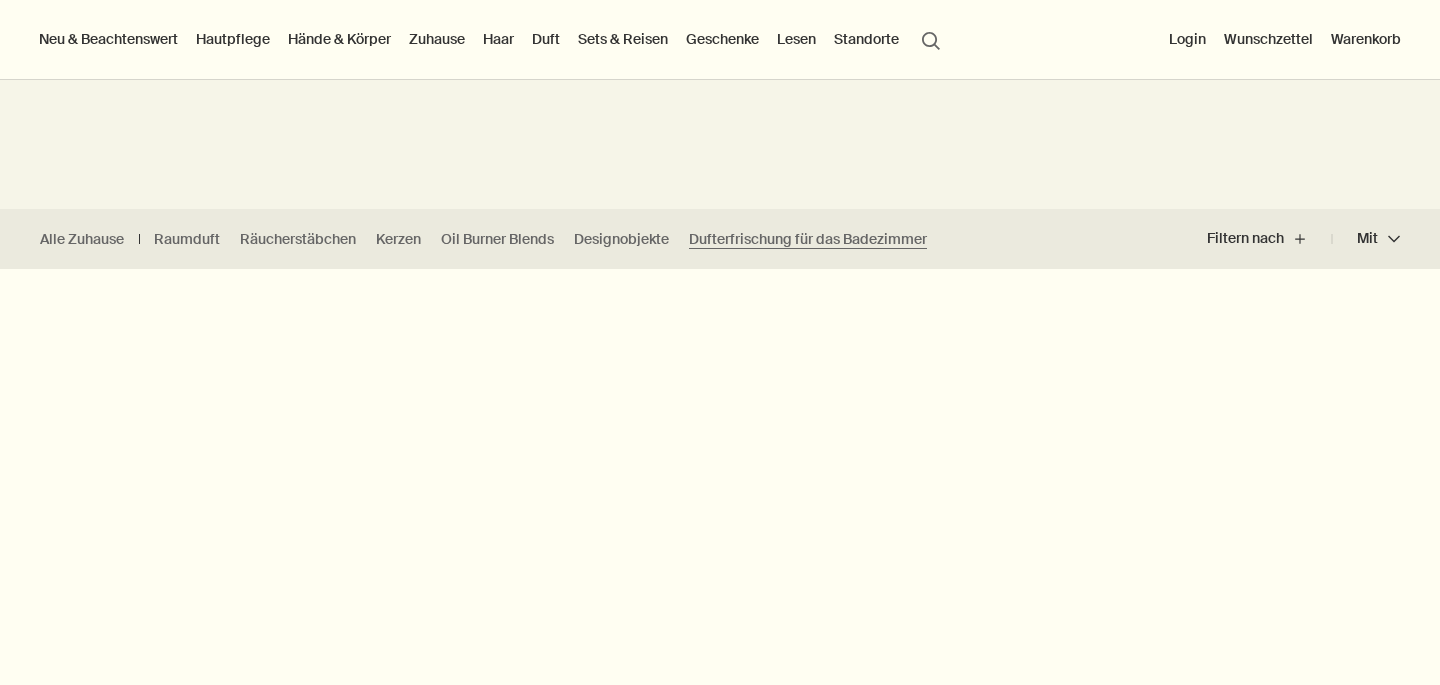 scroll, scrollTop: 0, scrollLeft: 0, axis: both 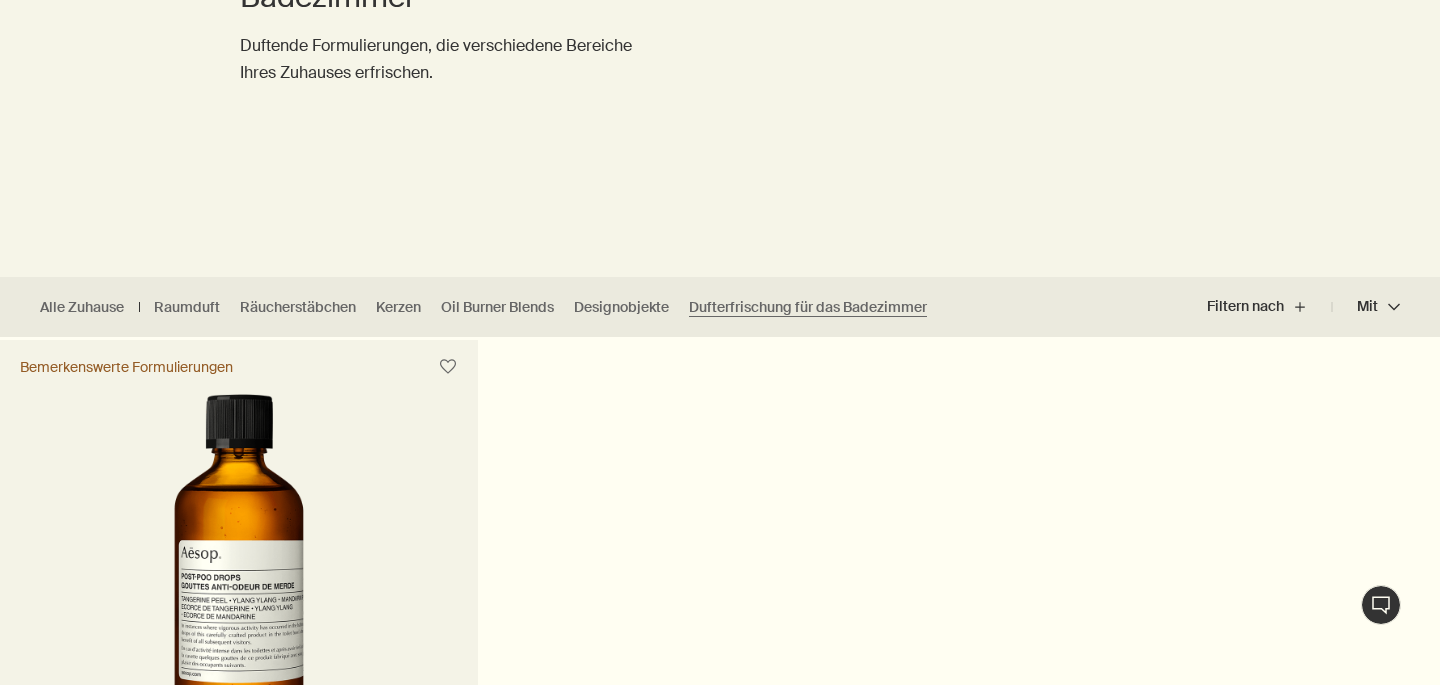 click at bounding box center (239, 579) 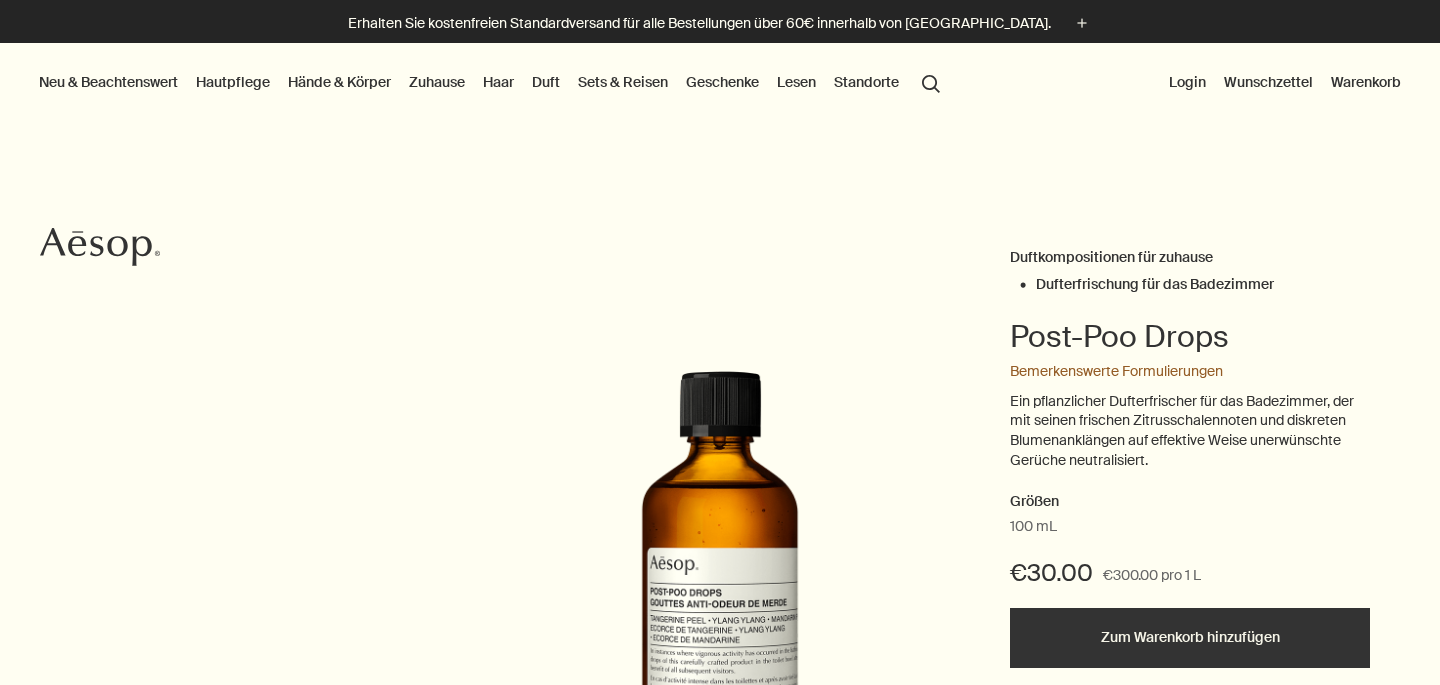 scroll, scrollTop: 0, scrollLeft: 0, axis: both 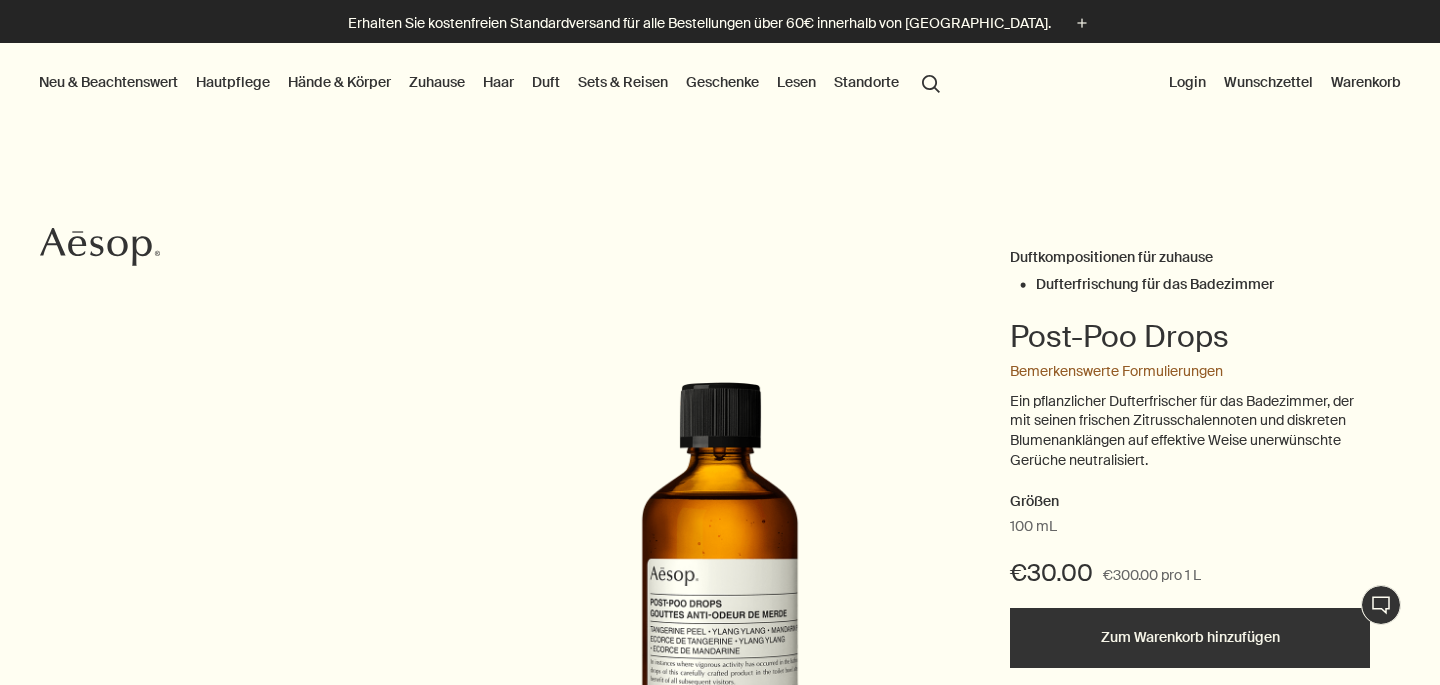 click on "Hände & Körper" at bounding box center (339, 82) 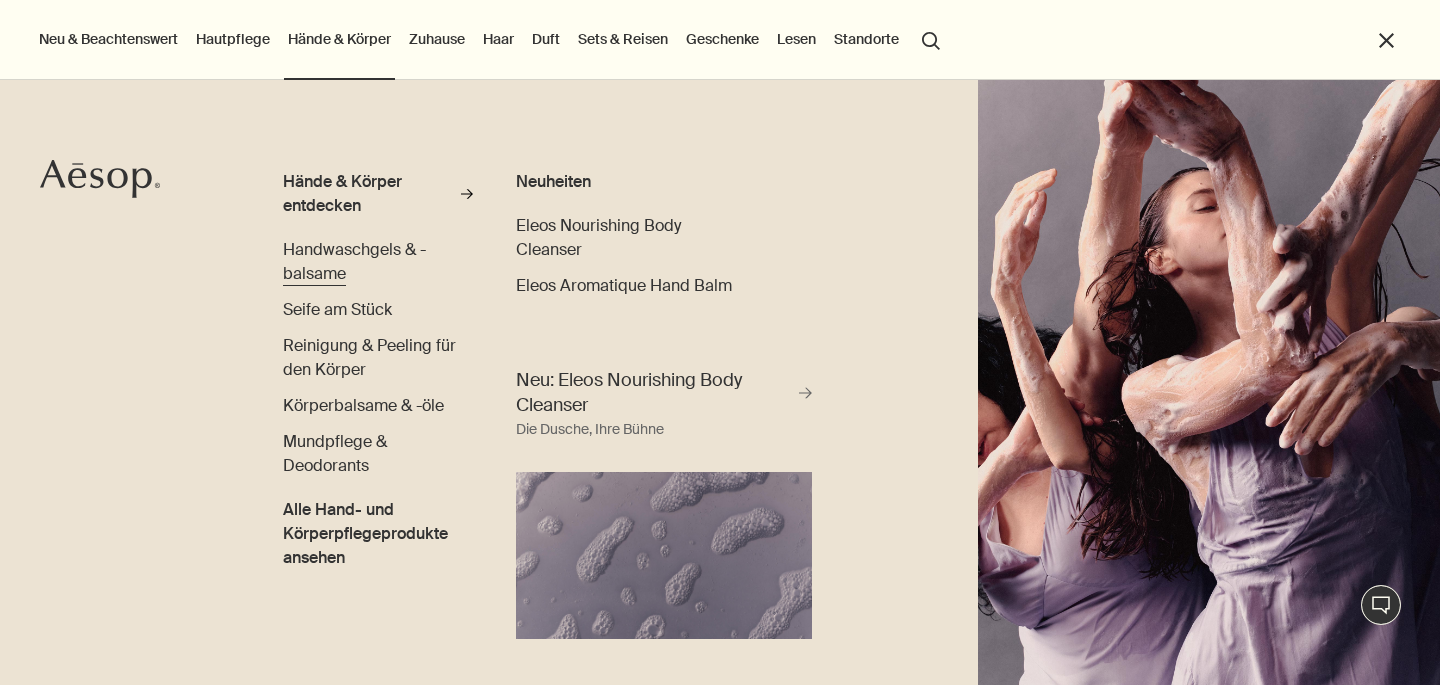 click on "Handwaschgels & -balsame" at bounding box center (354, 261) 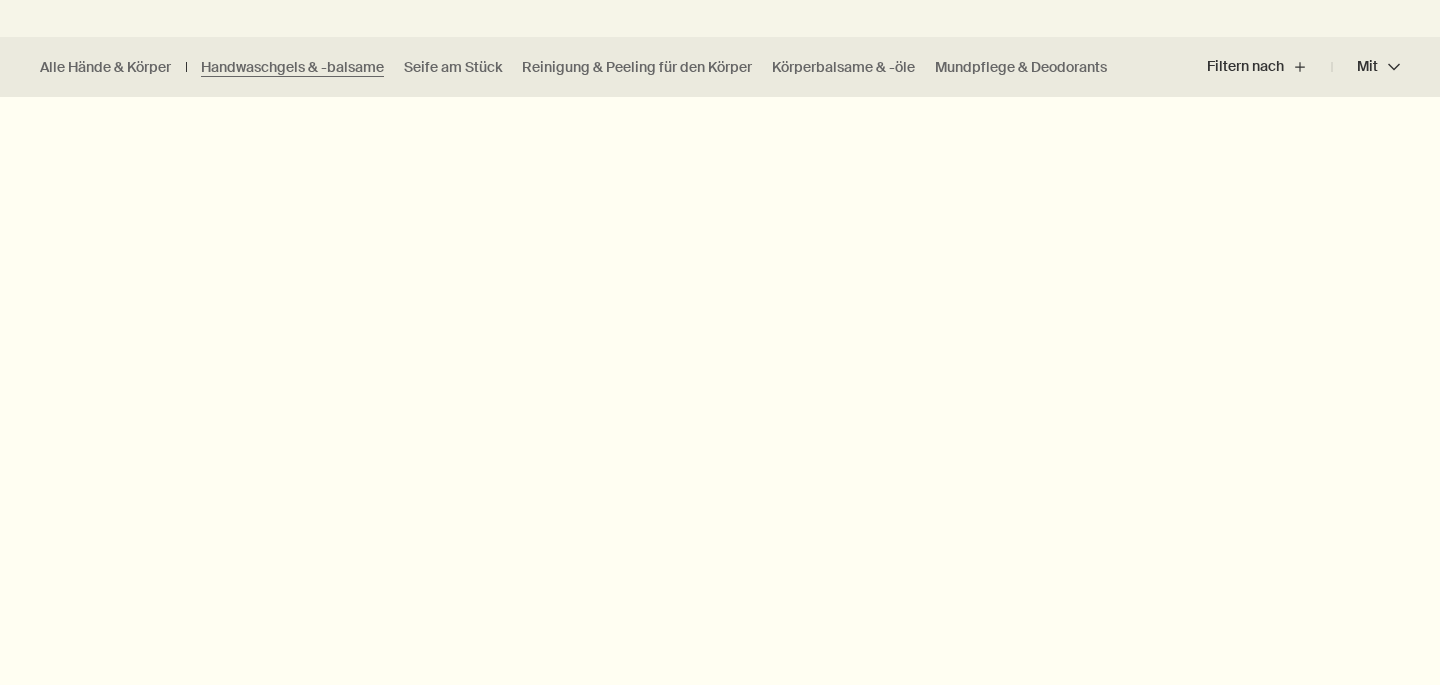 scroll, scrollTop: 536, scrollLeft: 0, axis: vertical 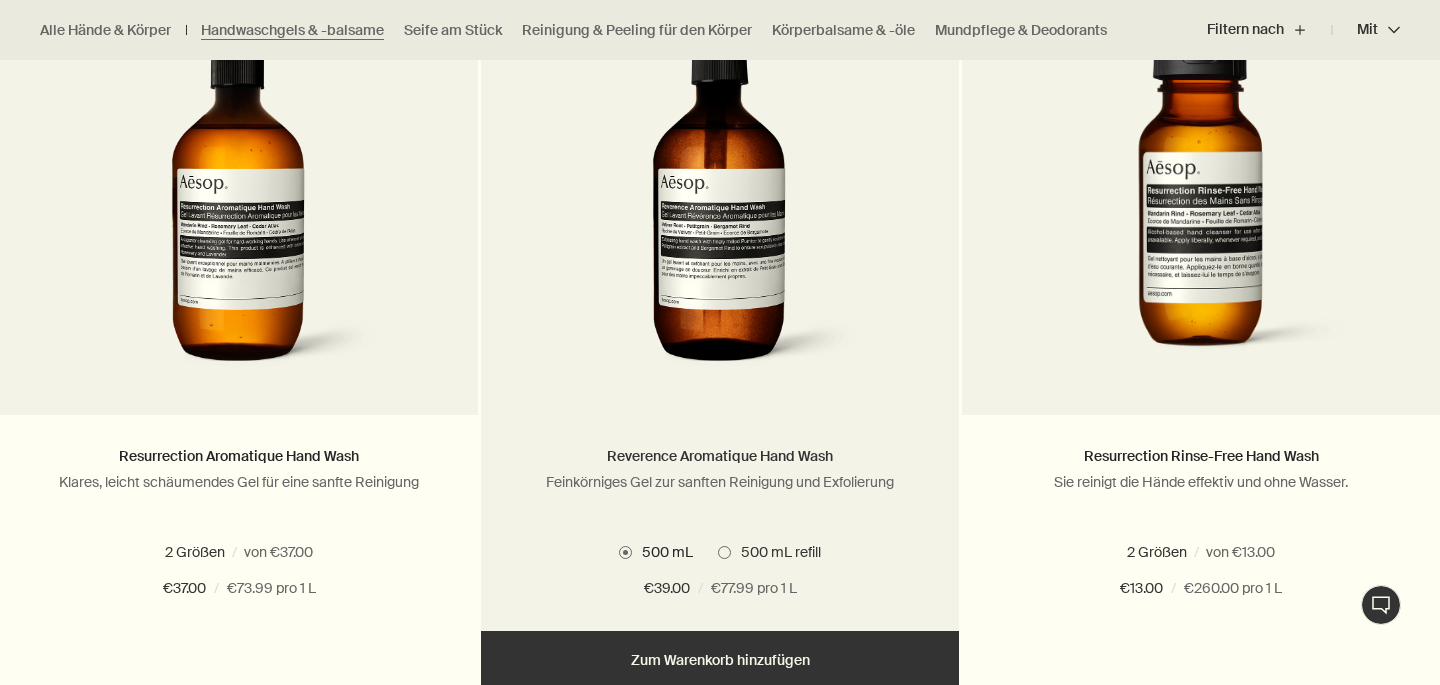 click on "Reverence Aromatique Hand Wash" at bounding box center [720, 456] 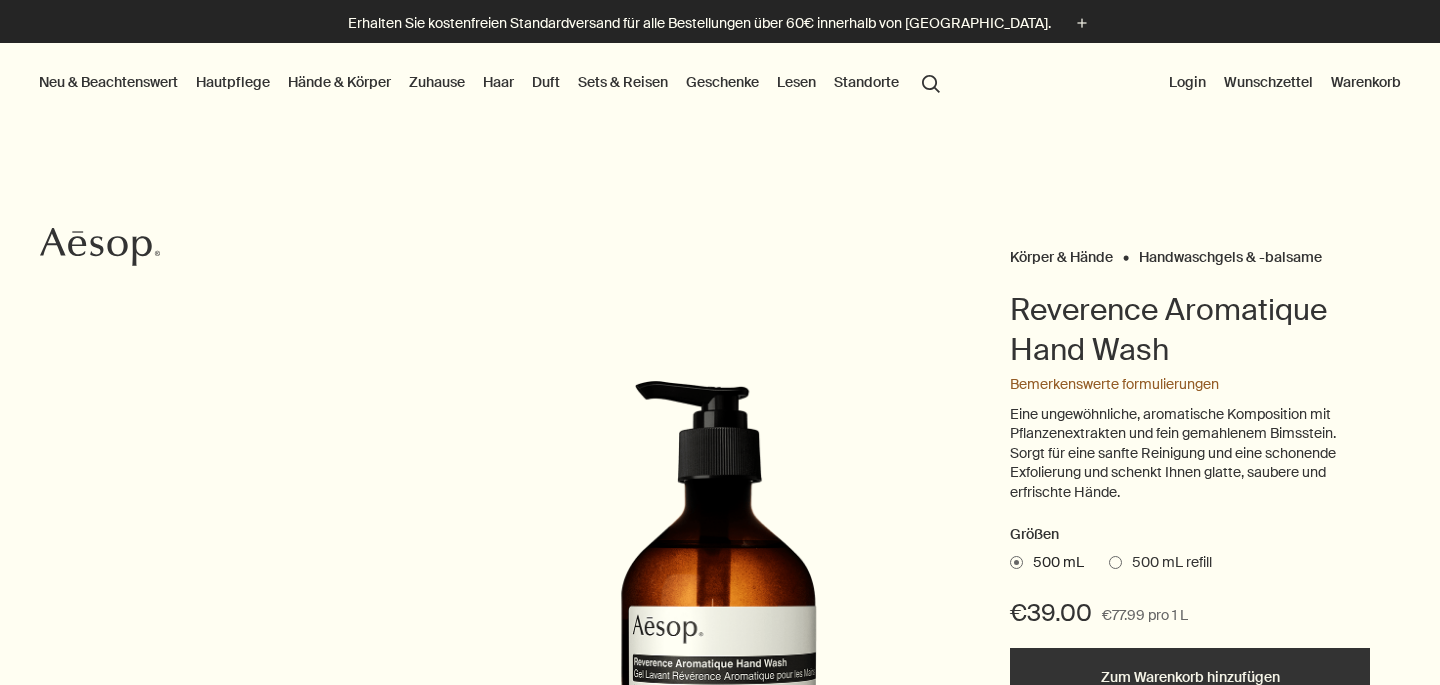 scroll, scrollTop: 0, scrollLeft: 0, axis: both 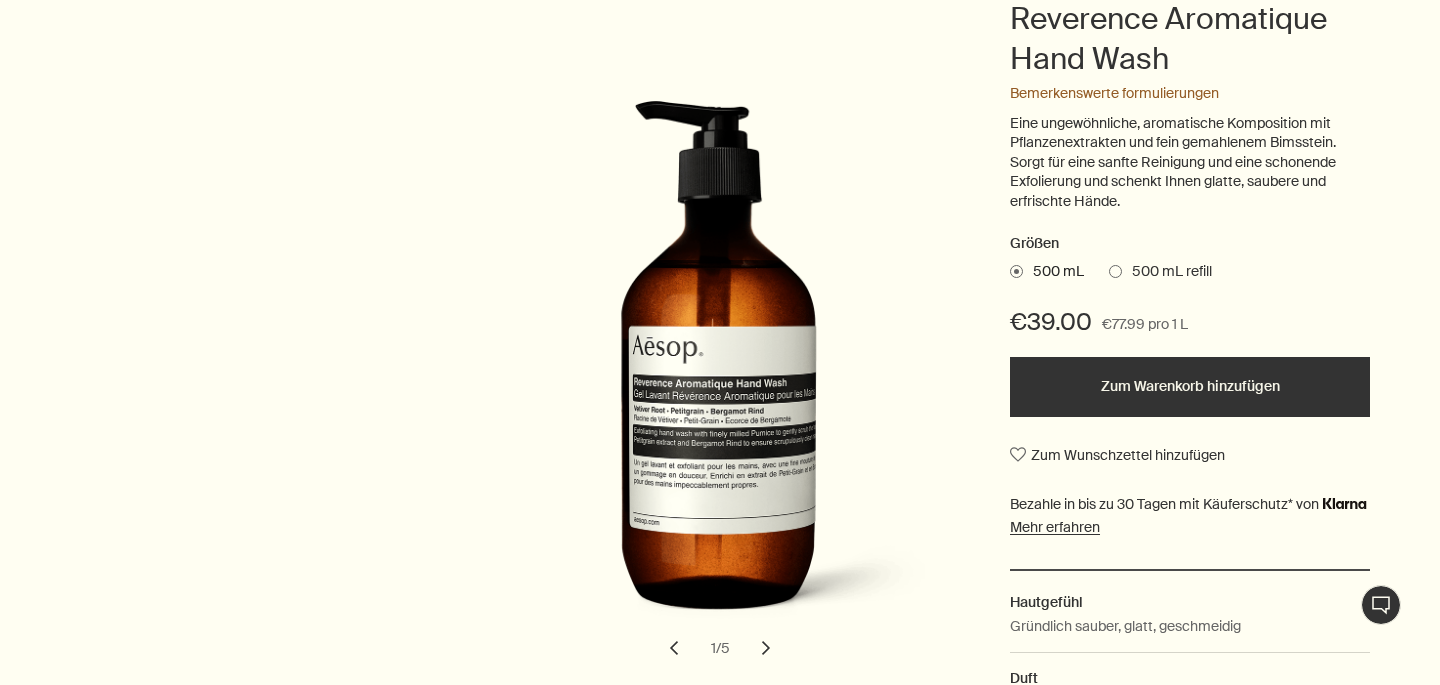 click at bounding box center [1115, 271] 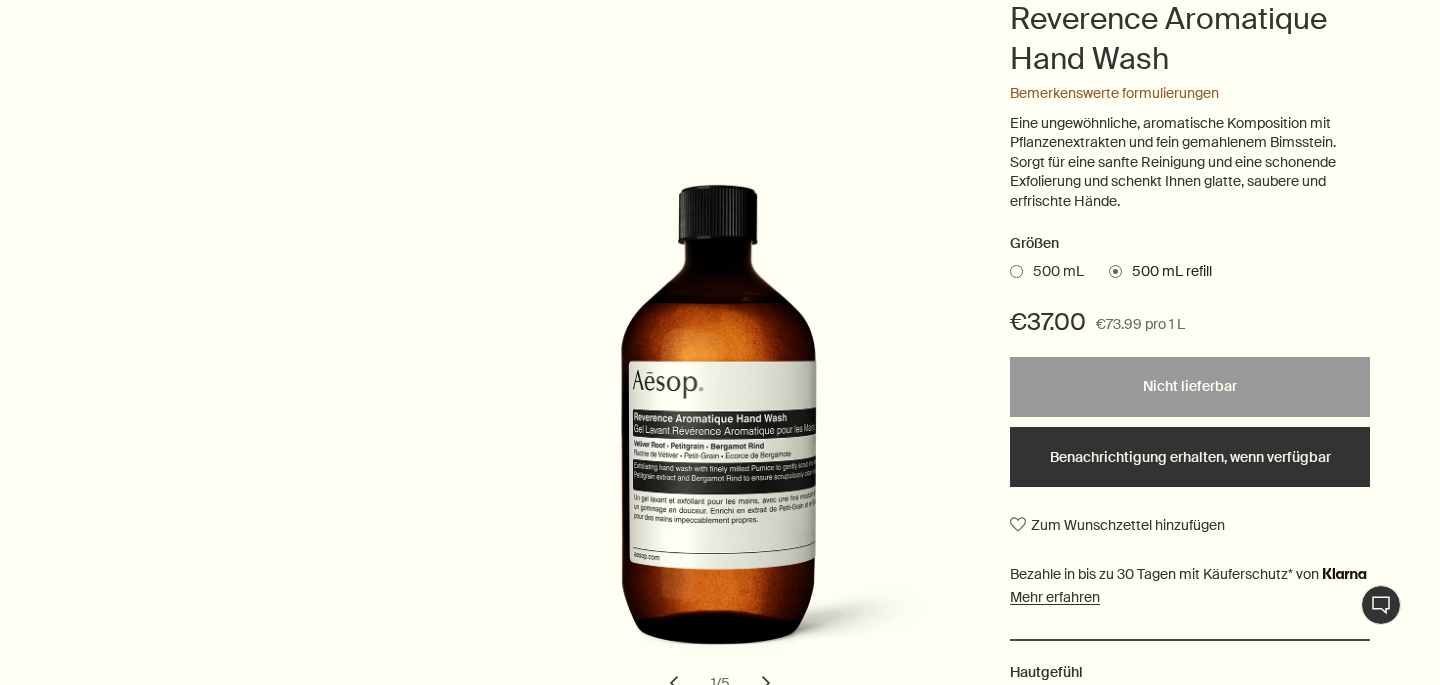 click at bounding box center [1016, 271] 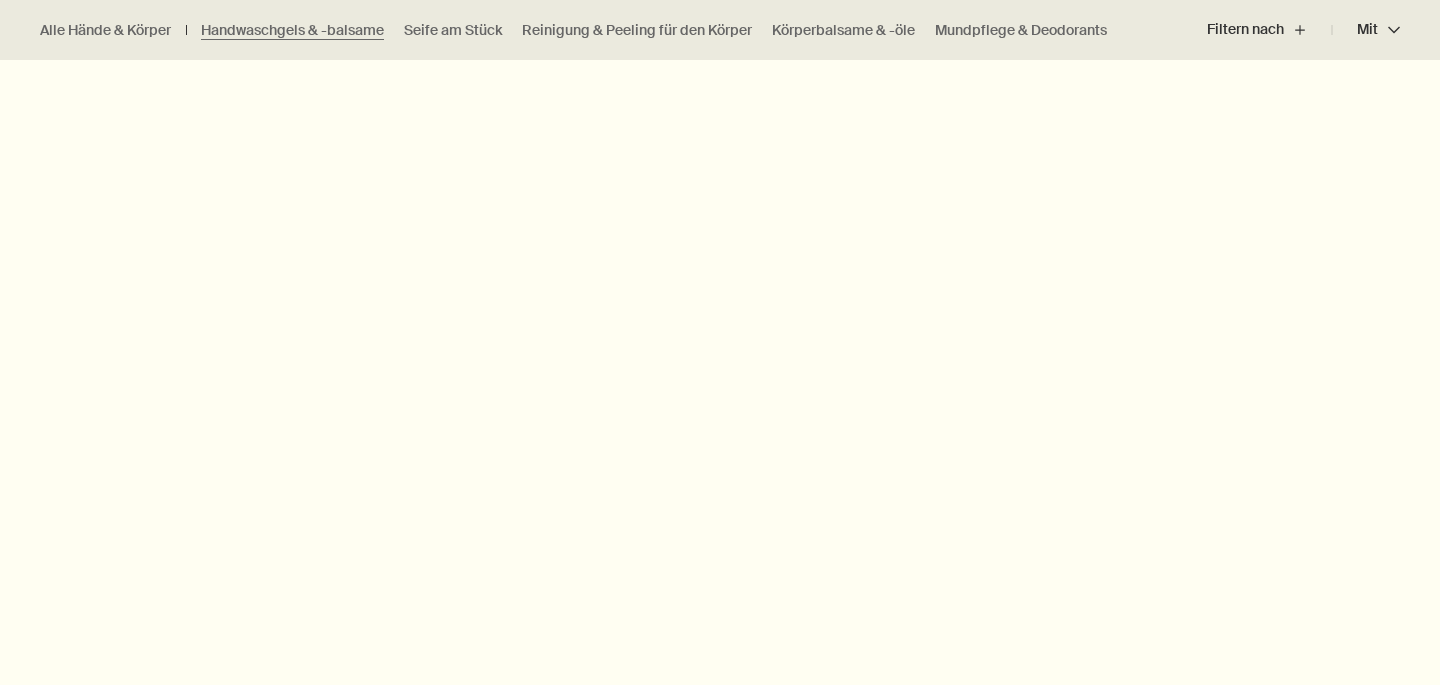 scroll, scrollTop: 1407, scrollLeft: 0, axis: vertical 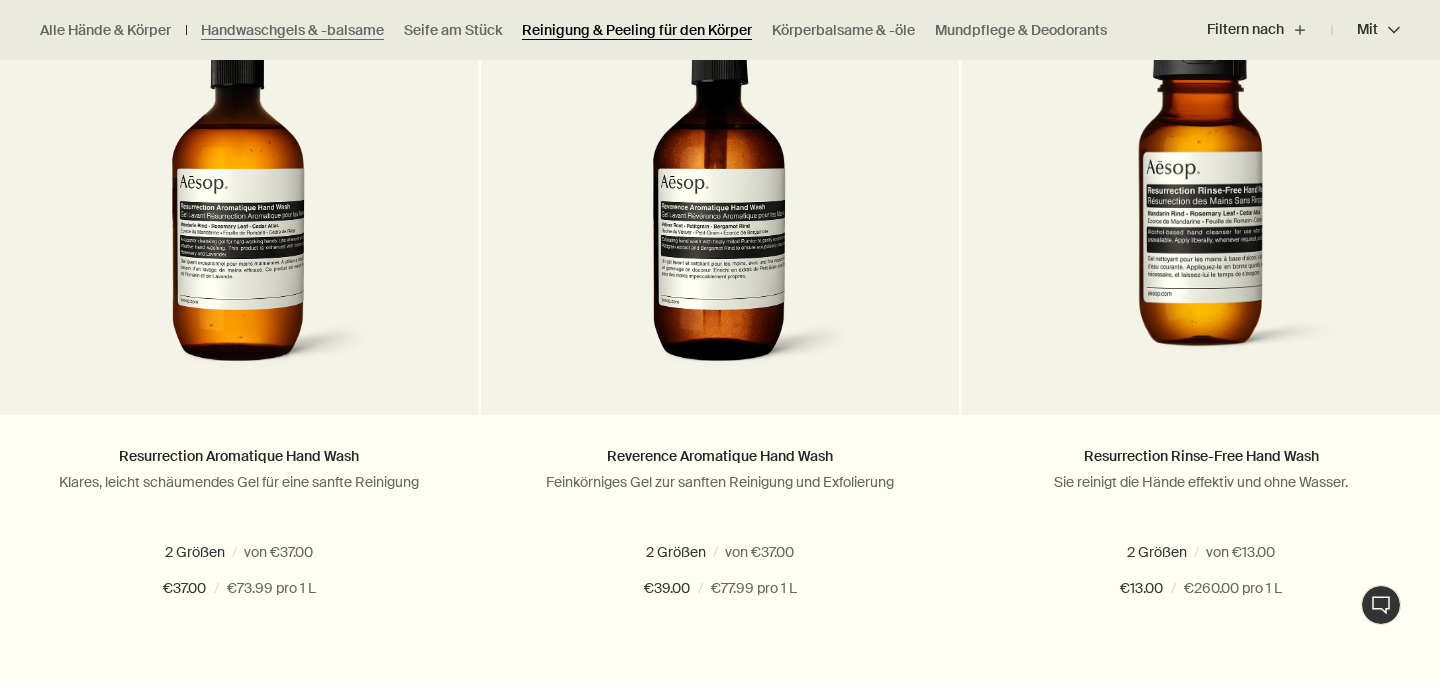 click on "Reinigung & Peeling für den Körper" at bounding box center (637, 30) 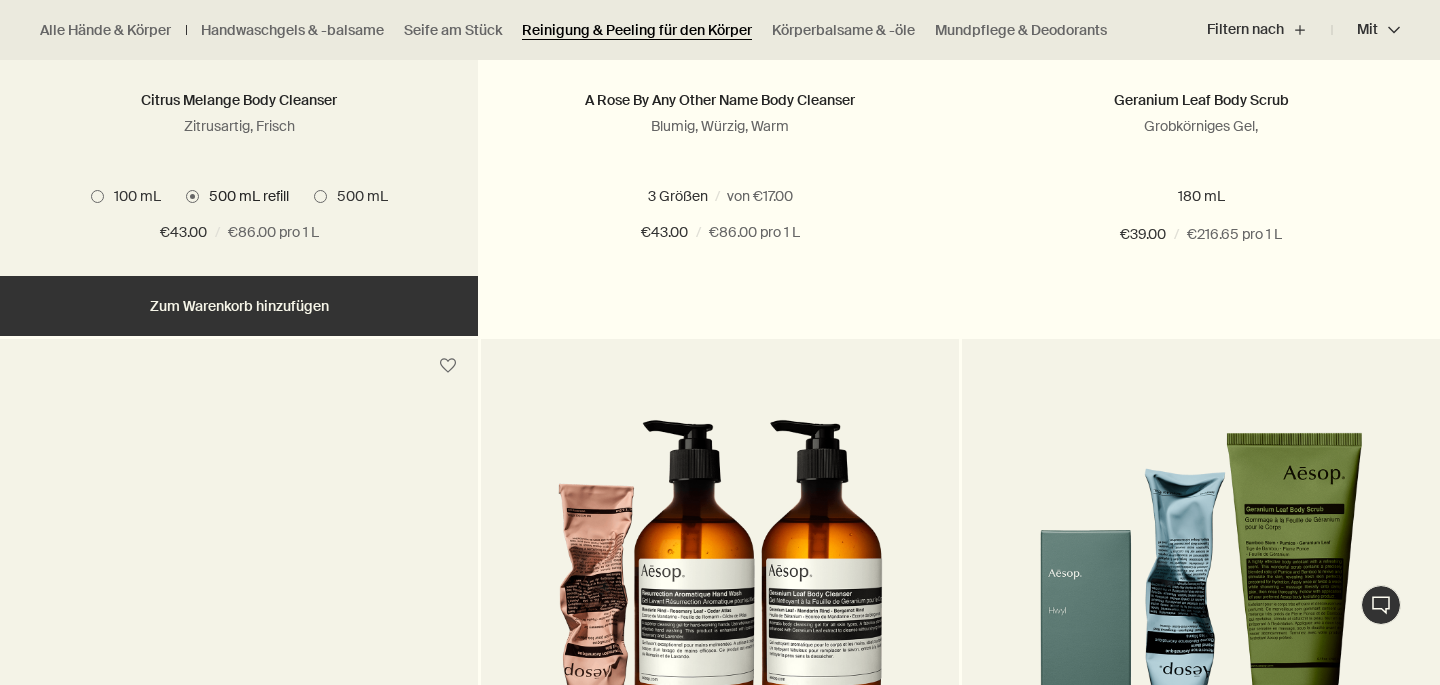 scroll, scrollTop: 1766, scrollLeft: 0, axis: vertical 